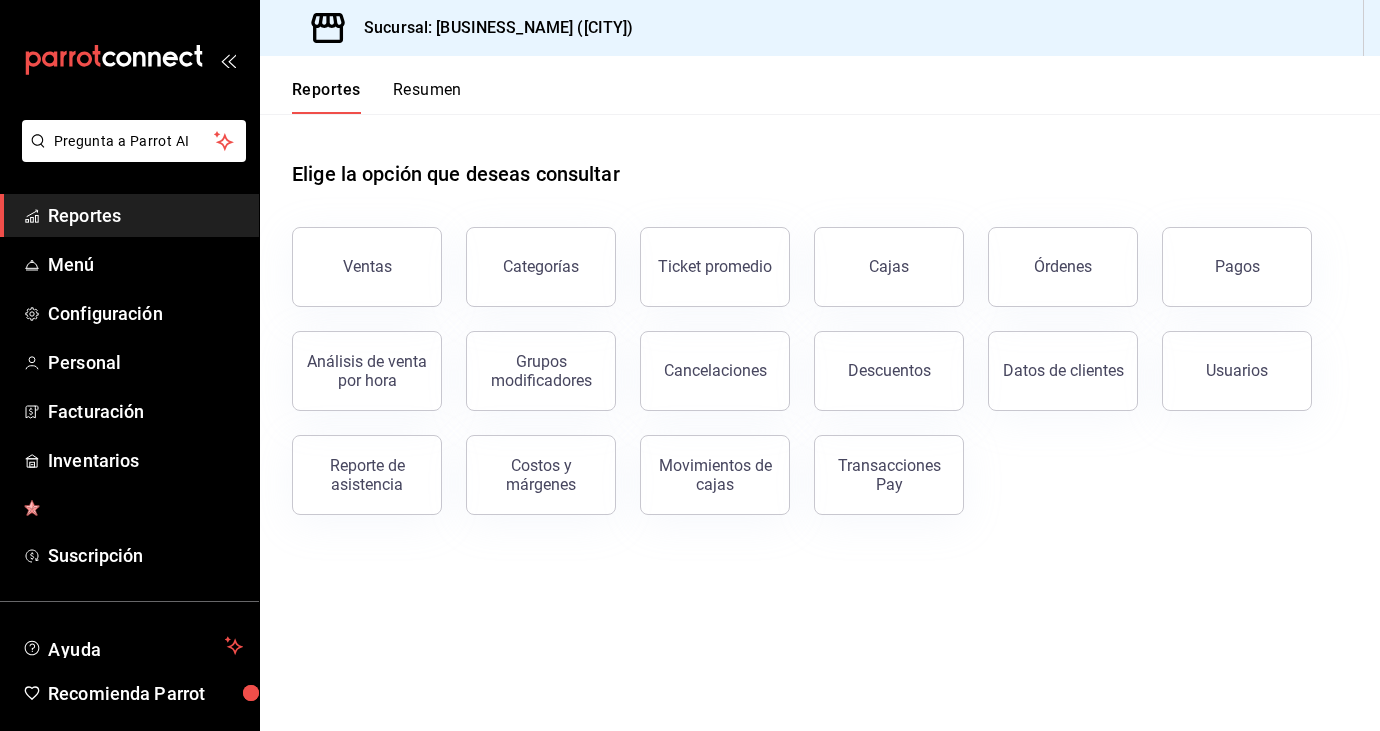scroll, scrollTop: 0, scrollLeft: 0, axis: both 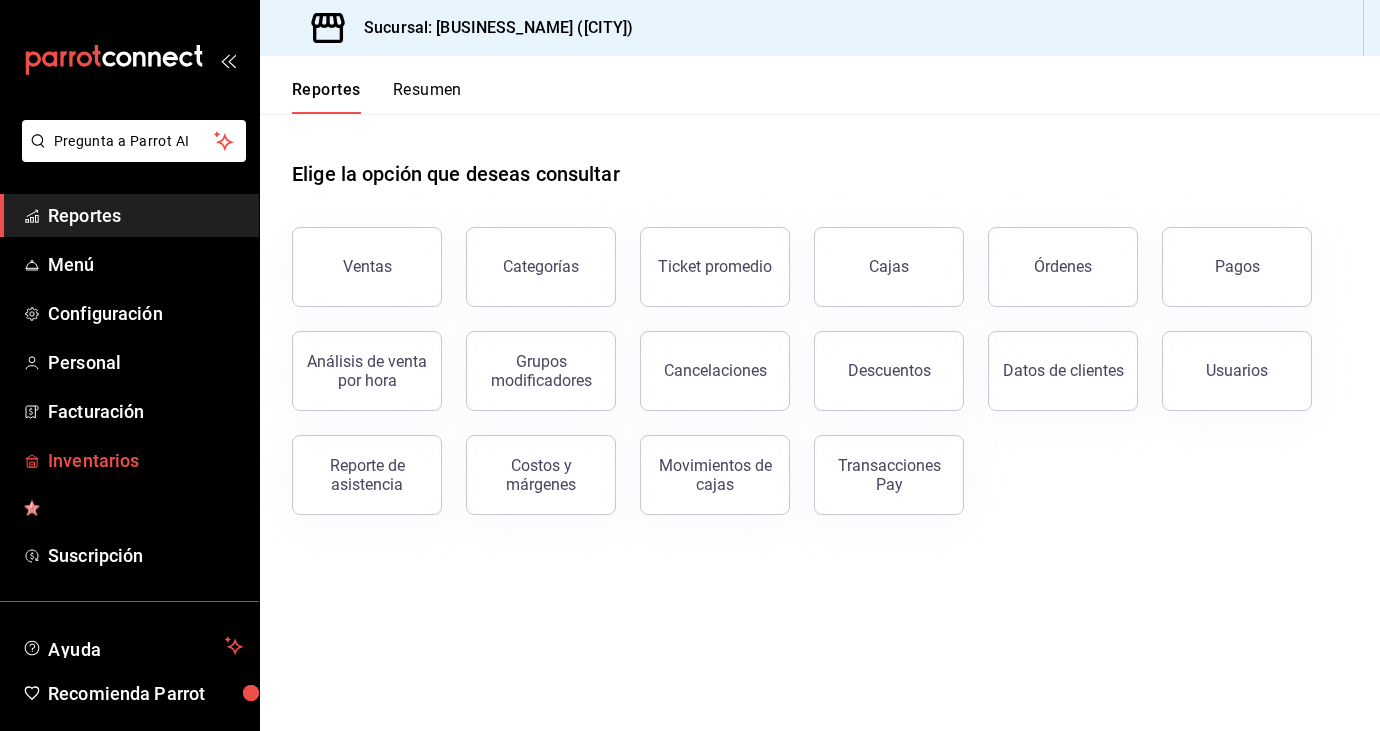 click on "Inventarios" at bounding box center [145, 460] 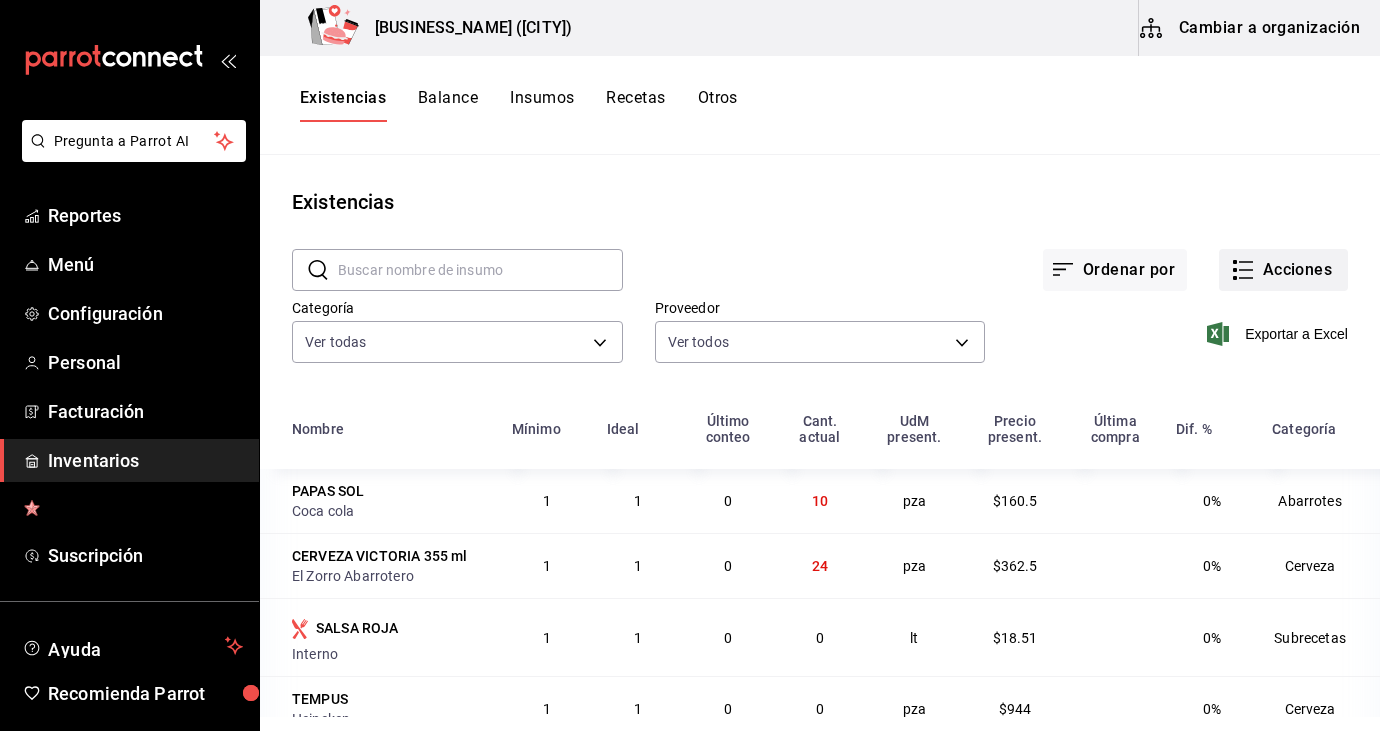 click on "Acciones" at bounding box center (1283, 270) 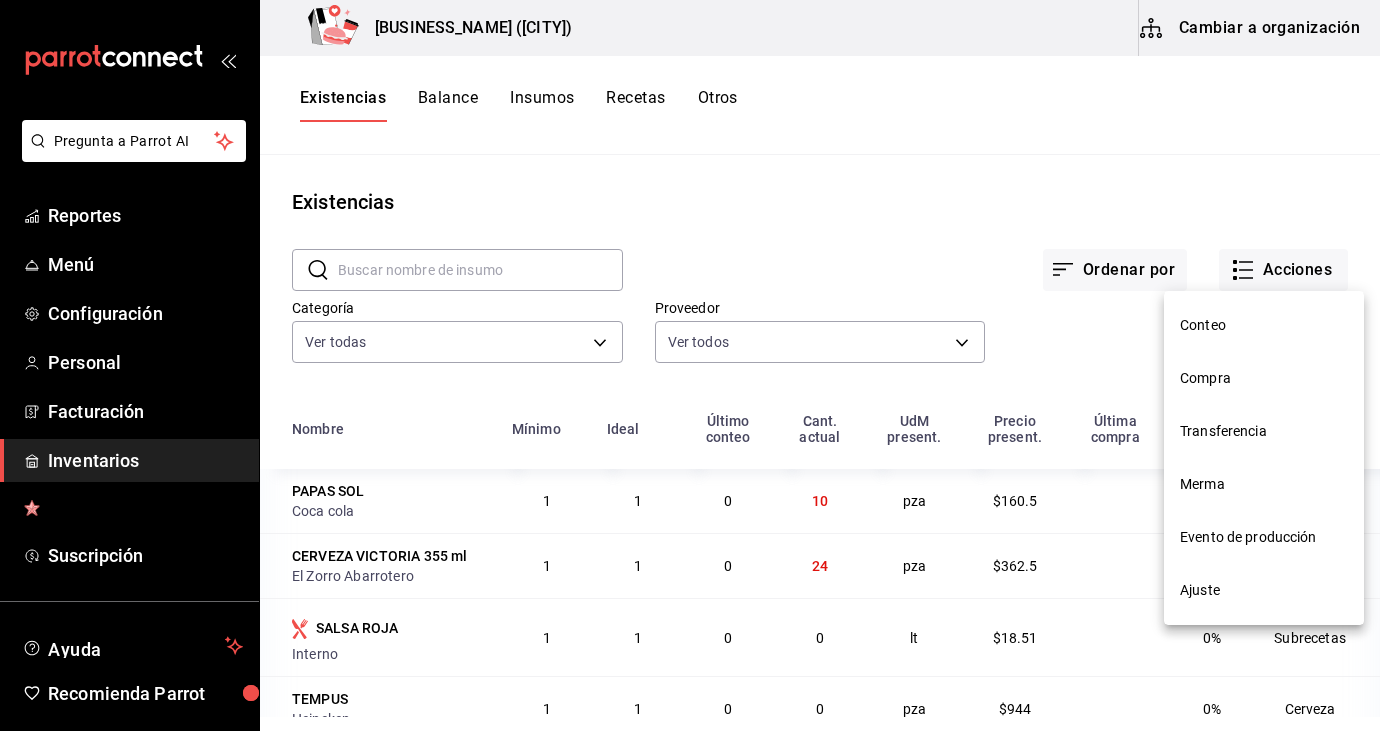 click on "Compra" at bounding box center [1264, 378] 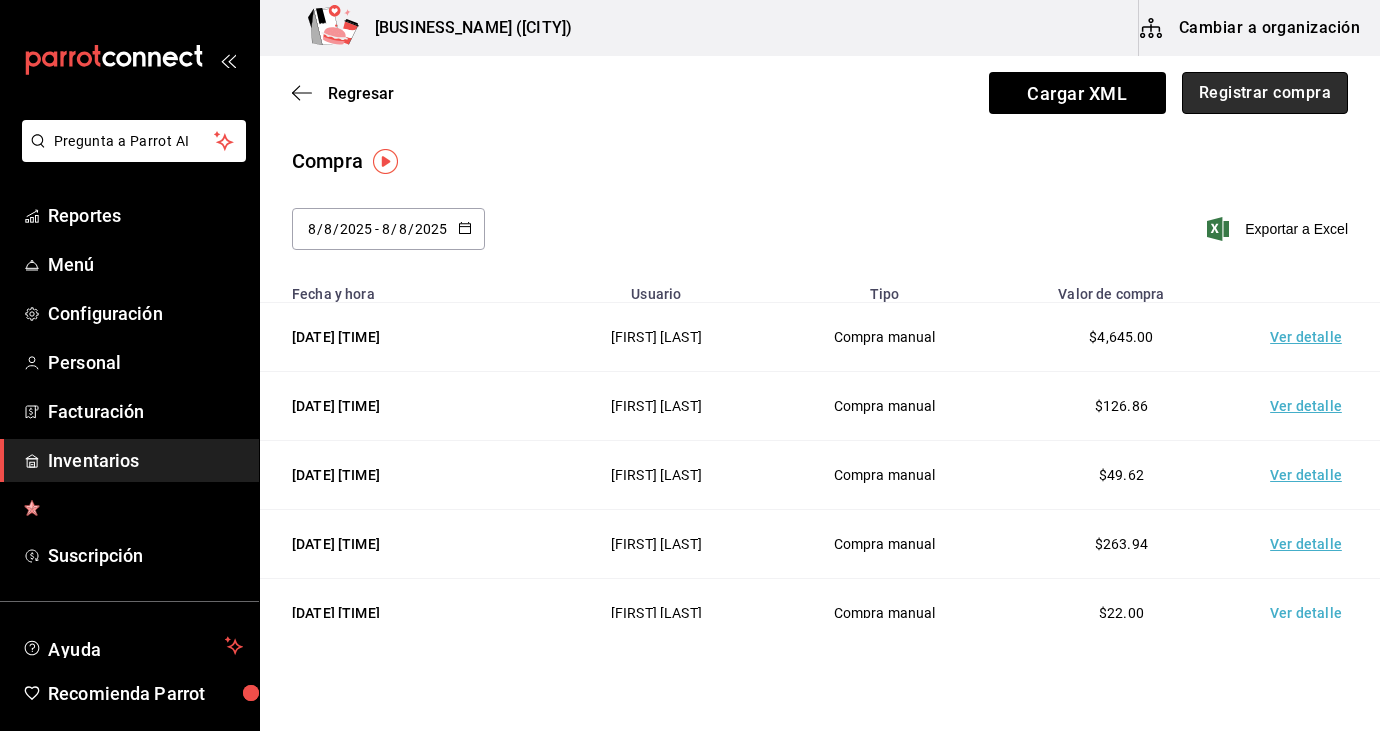 click on "Registrar compra" at bounding box center [1265, 93] 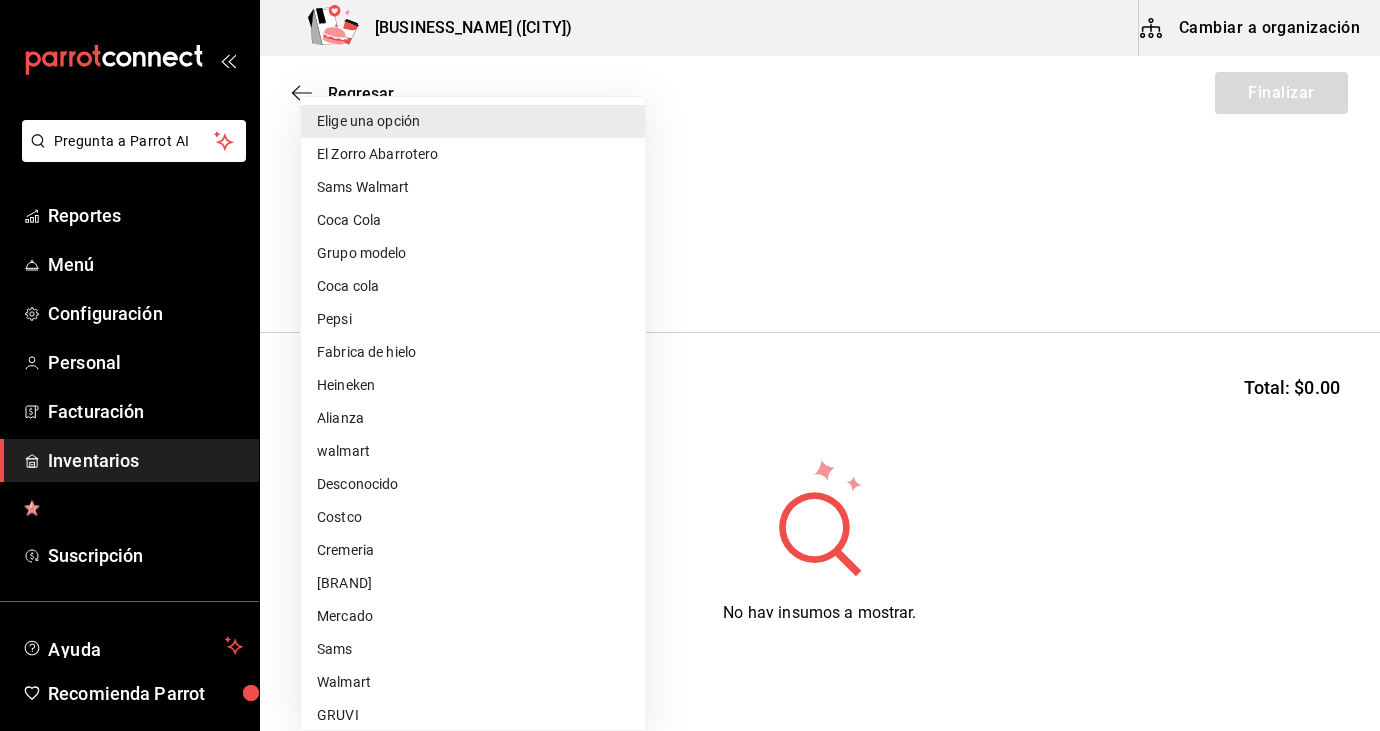 click on "Pregunta a Parrot AI Reportes   Menú   Configuración   Personal   Facturación   Inventarios     Suscripción   Ayuda Recomienda Parrot   [FIRST] [LAST]   Sugerir nueva función   Barracruda (Ecatepec) Cambiar a organización Regresar Finalizar Compra Proveedor Elige una opción default Buscar Total: $0.00 No hay insumos a mostrar. Busca un insumo para agregarlo a la lista GANA 1 MES GRATIS EN TU SUSCRIPCIÓN AQUÍ ¿Recuerdas cómo empezó tu restaurante?
Hoy puedes ayudar a un colega a tener el mismo cambio que tú viviste.
Recomienda Parrot directamente desde tu Portal Administrador.
Es fácil y rápido.
🎁 Por cada restaurante que se una, ganas 1 mes gratis. Ver video tutorial Ir a video Pregunta a Parrot AI Reportes   Menú   Configuración   Personal   Facturación   Inventarios     Suscripción   Ayuda Recomienda Parrot   [FIRST] [LAST]   Sugerir nueva función   Editar Eliminar Visitar centro de ayuda ([PHONE]) [EMAIL] Visitar centro de ayuda ([PHONE]) Sams Walmart" at bounding box center [690, 309] 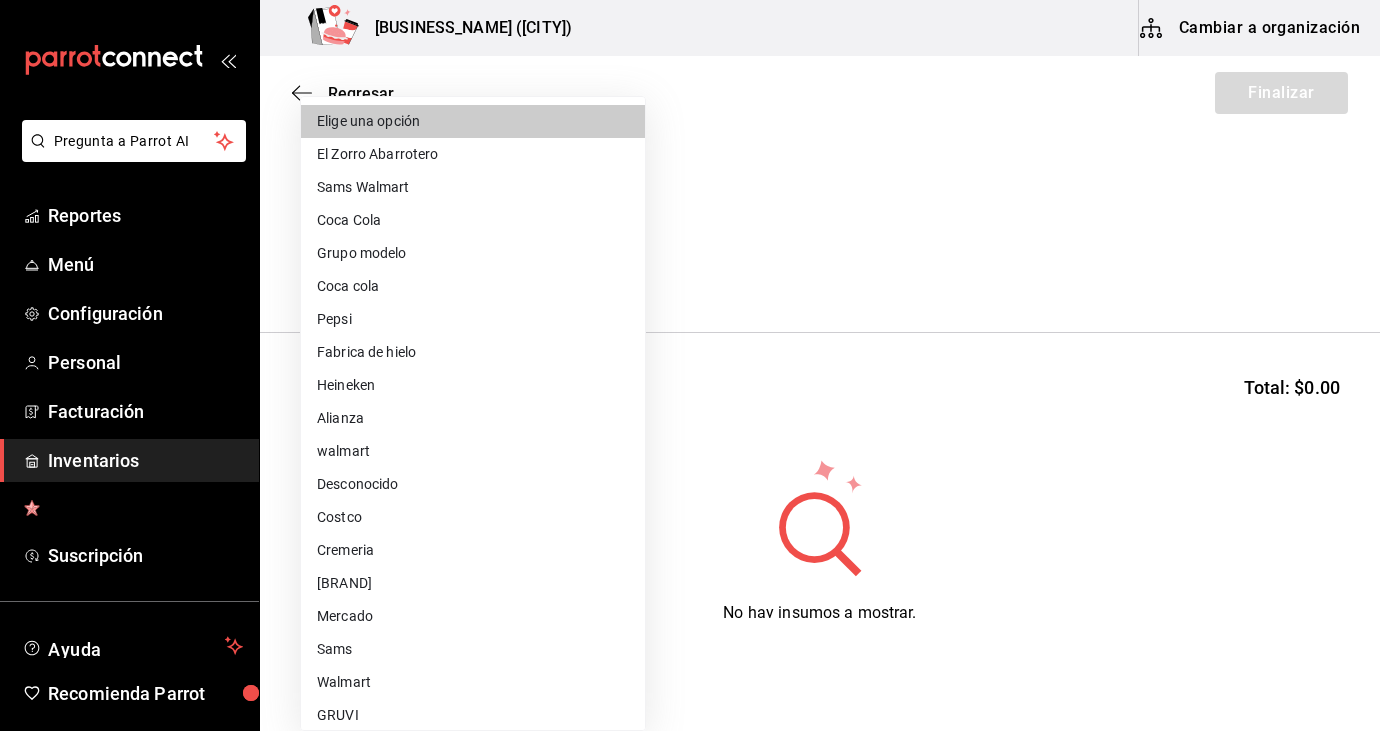 type 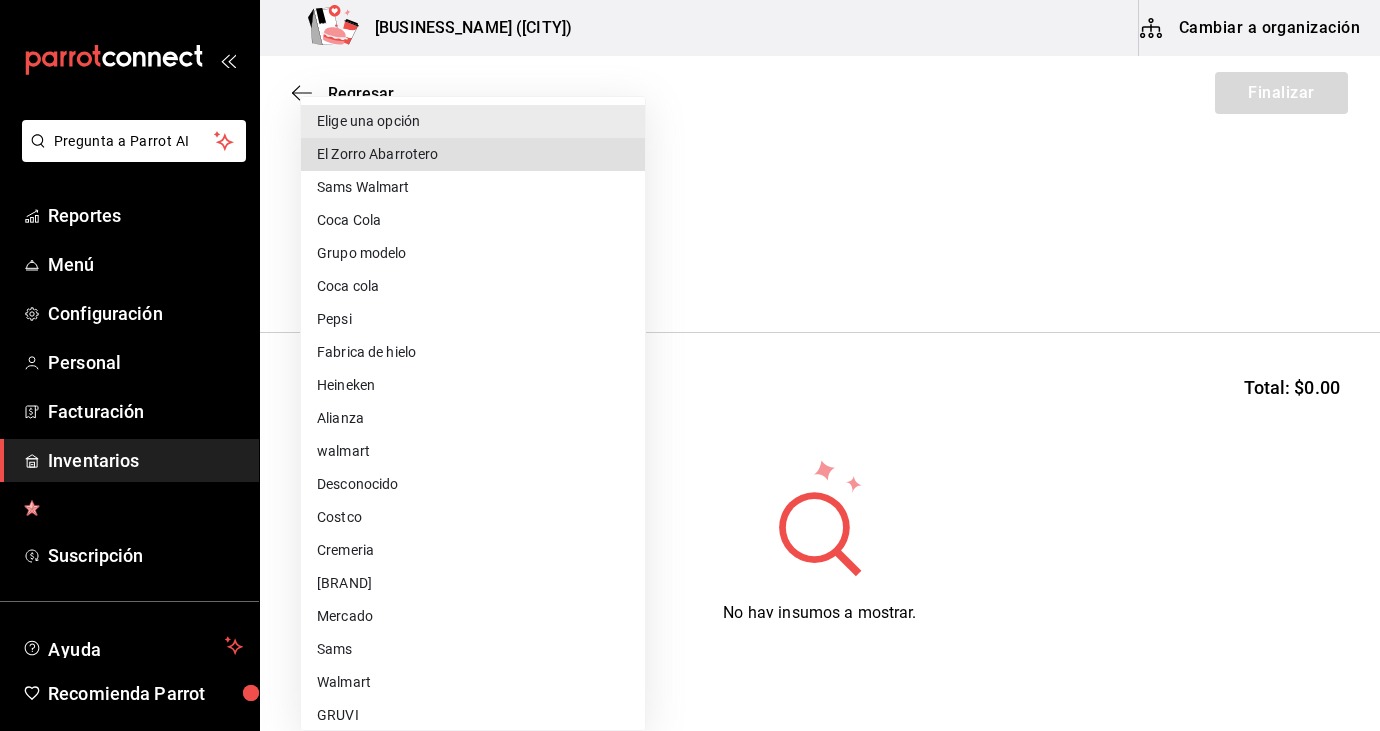 type 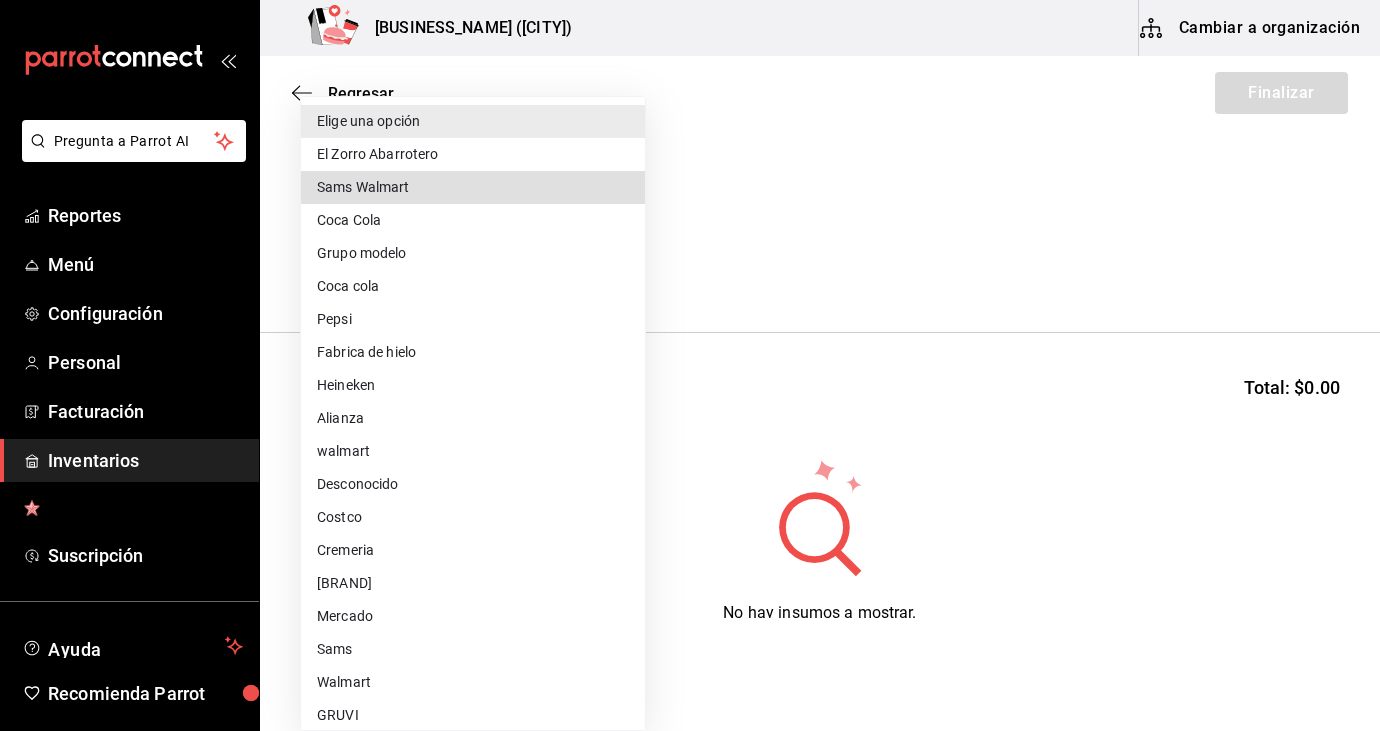 type 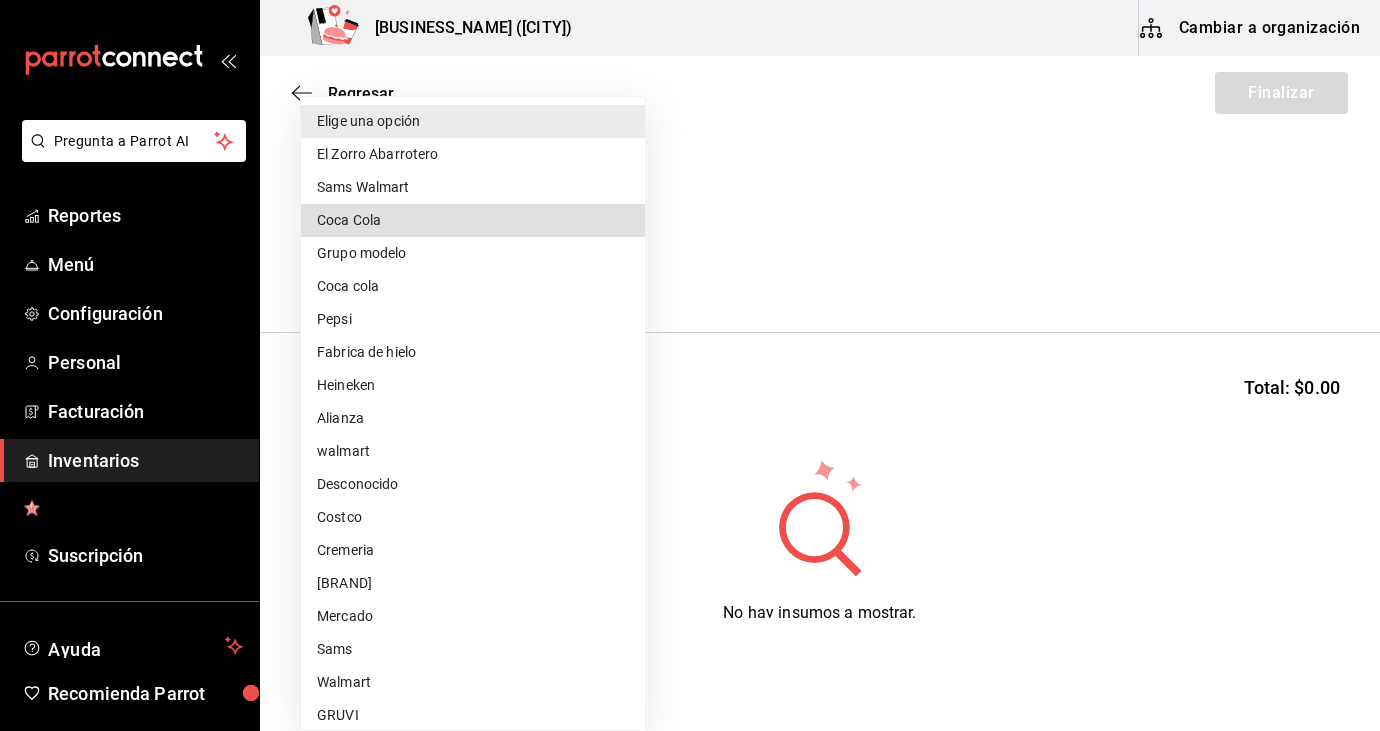 type 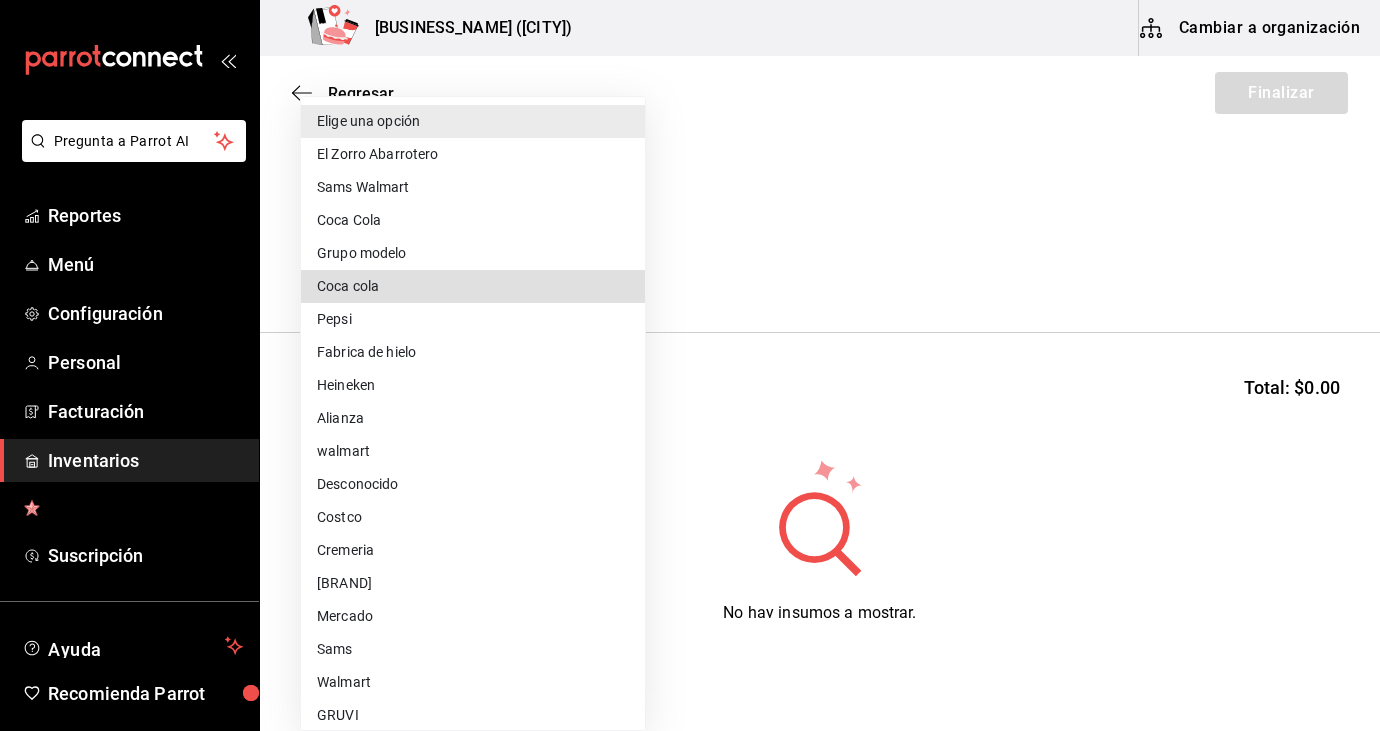 type 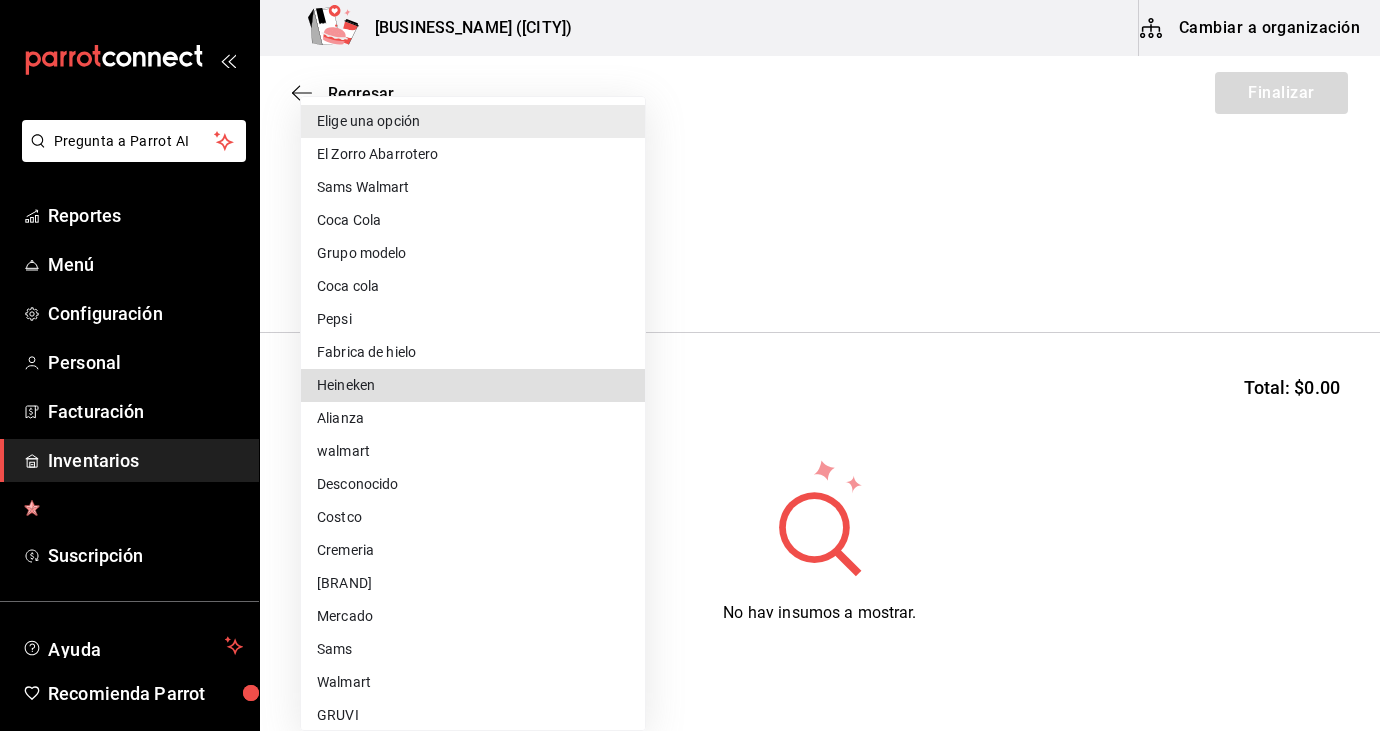 type 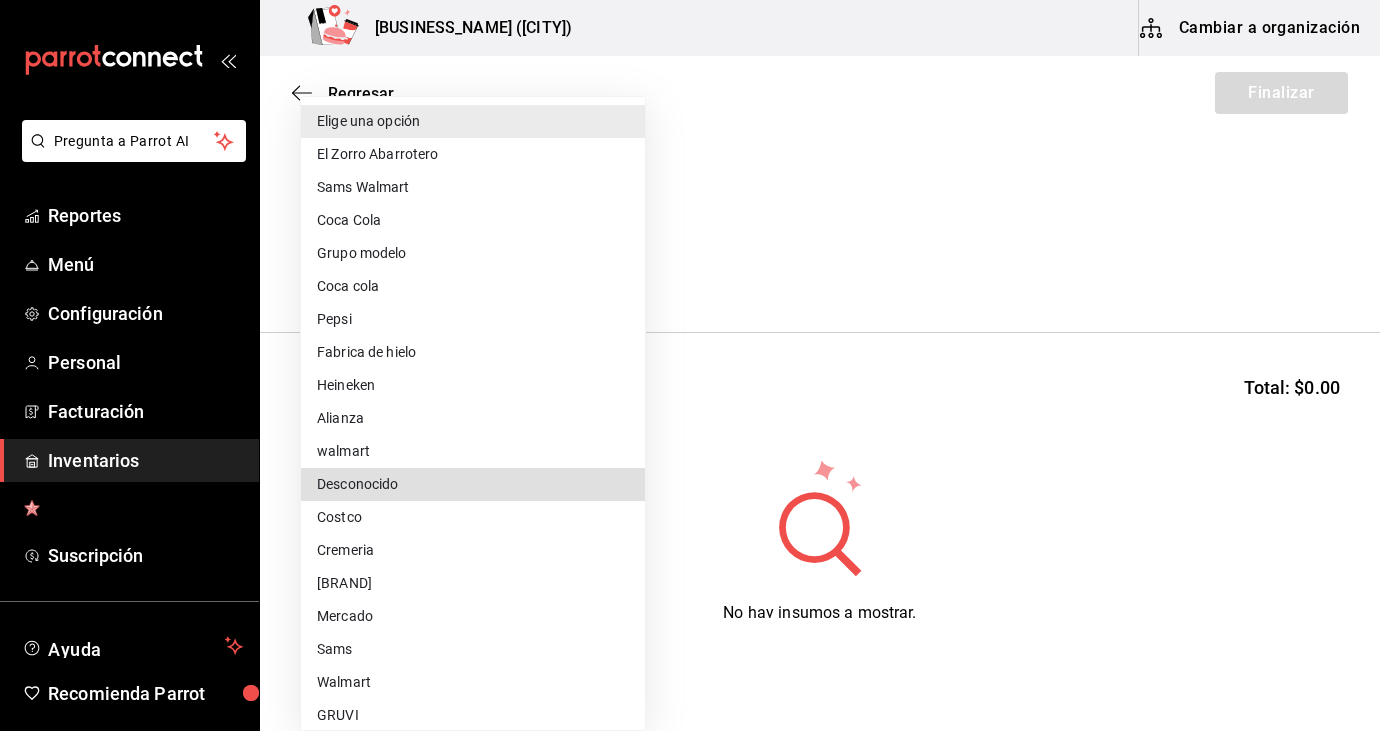 type 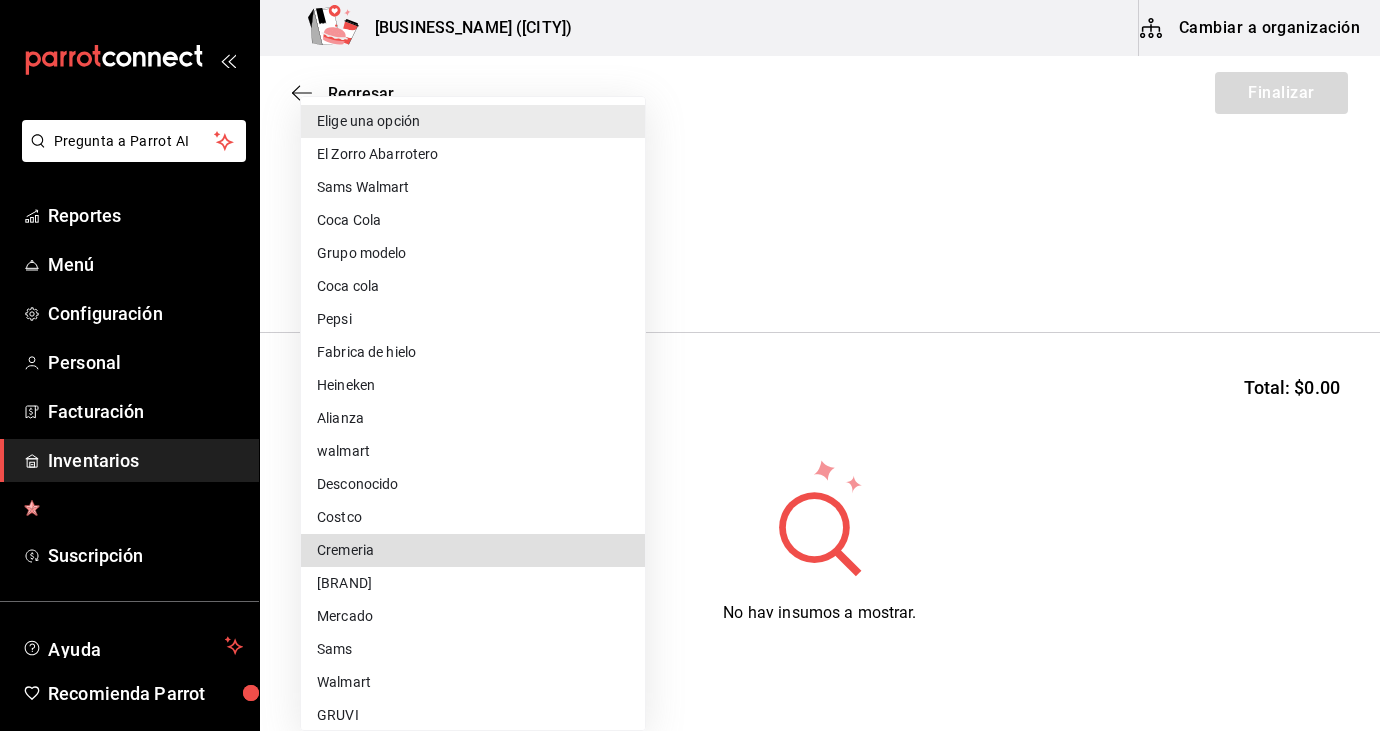type 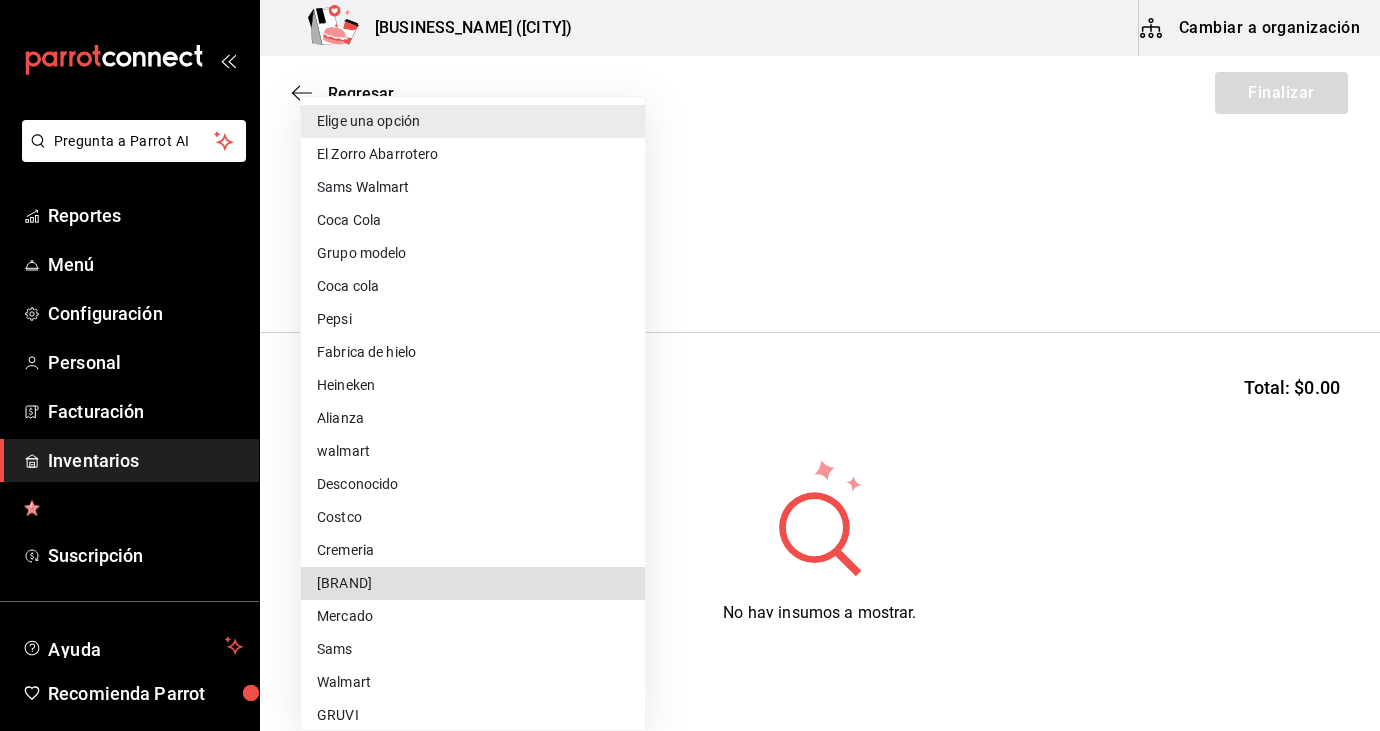 type 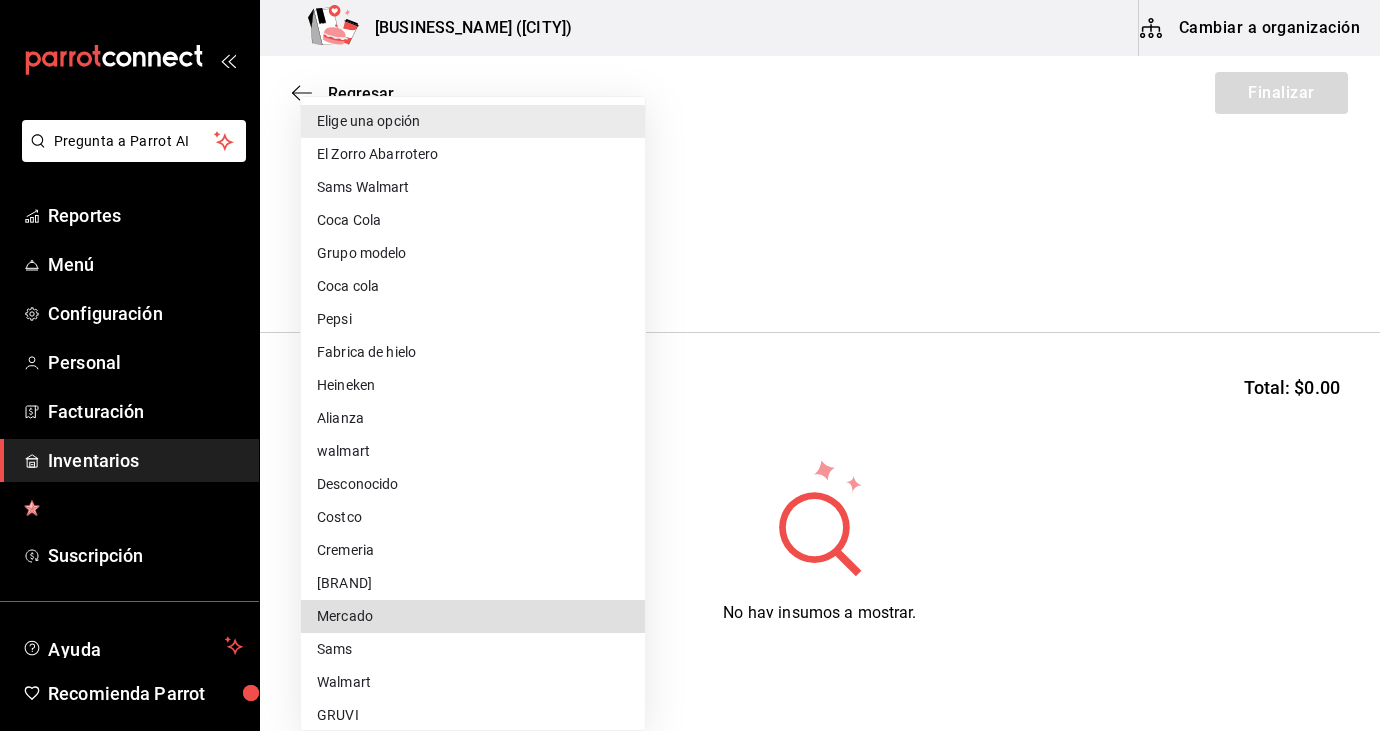 type 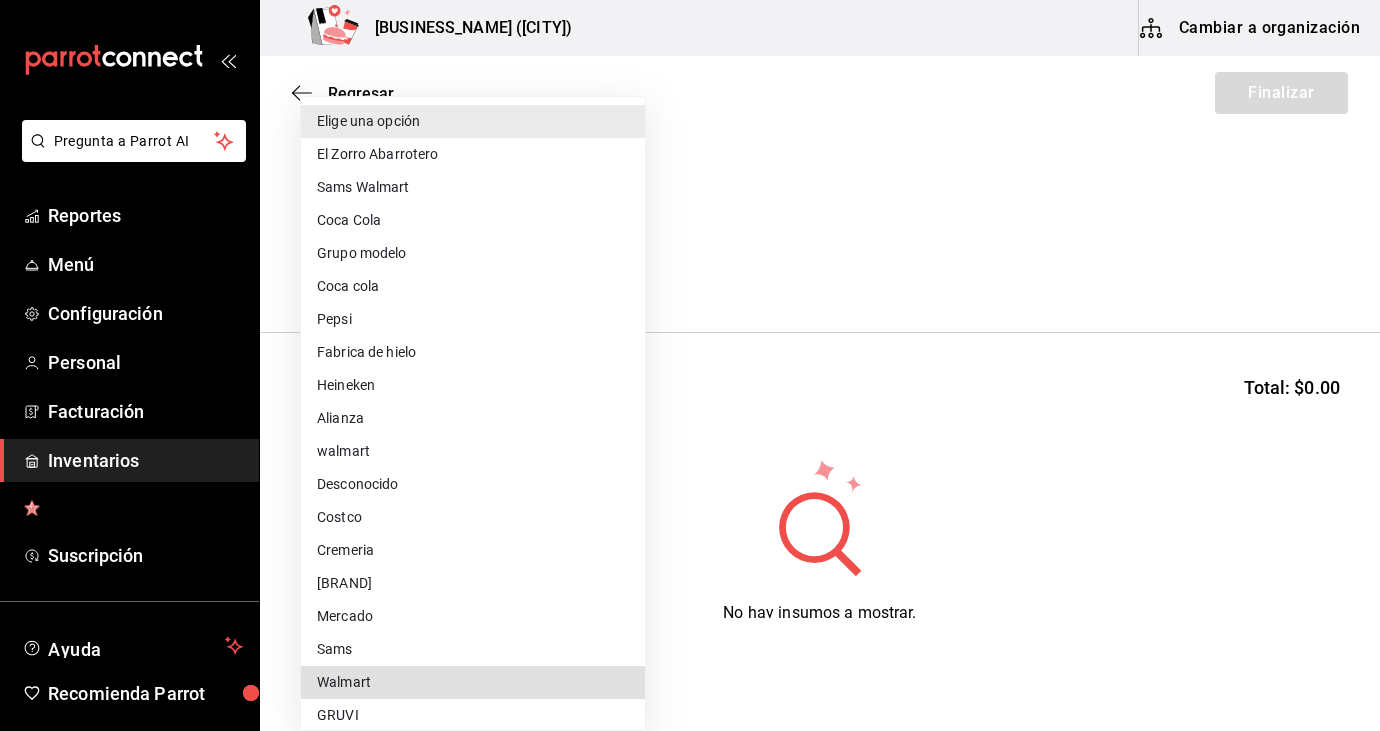 type 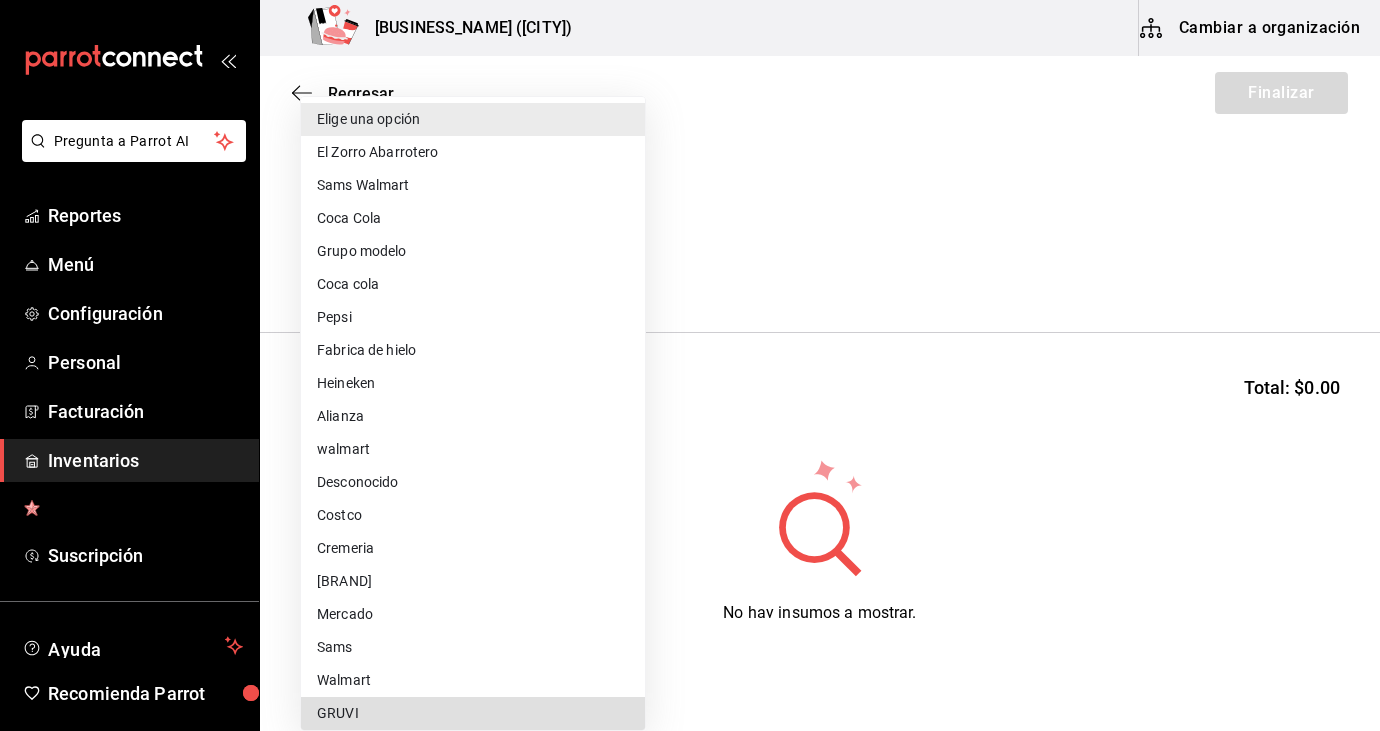 type 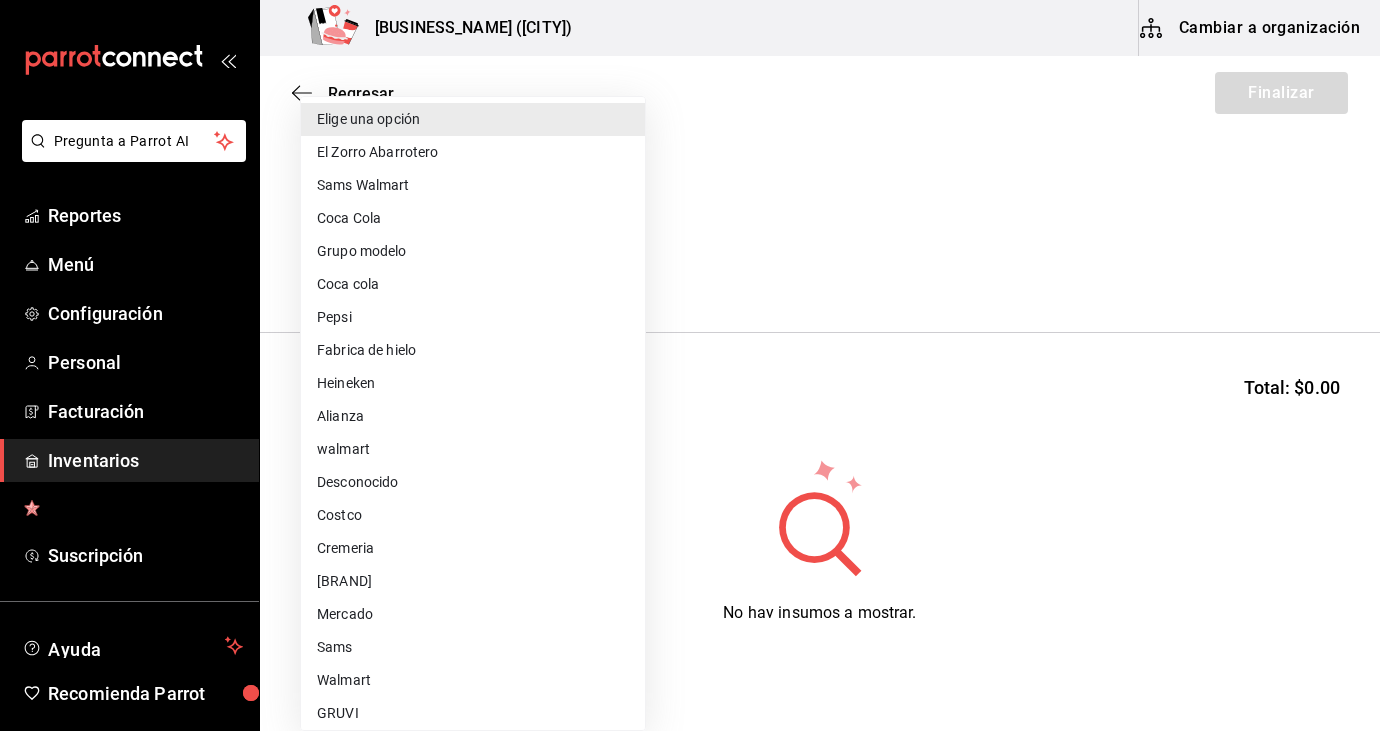 scroll, scrollTop: 335, scrollLeft: 0, axis: vertical 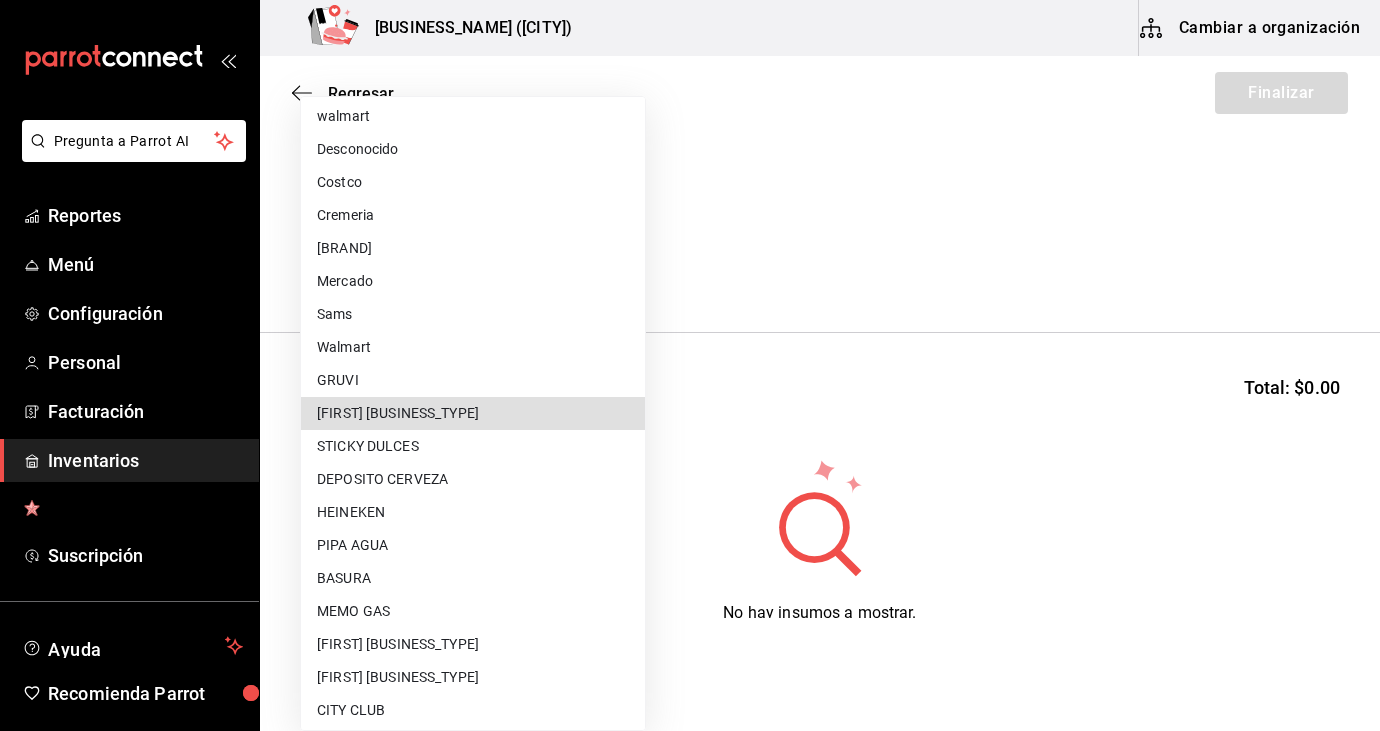 type 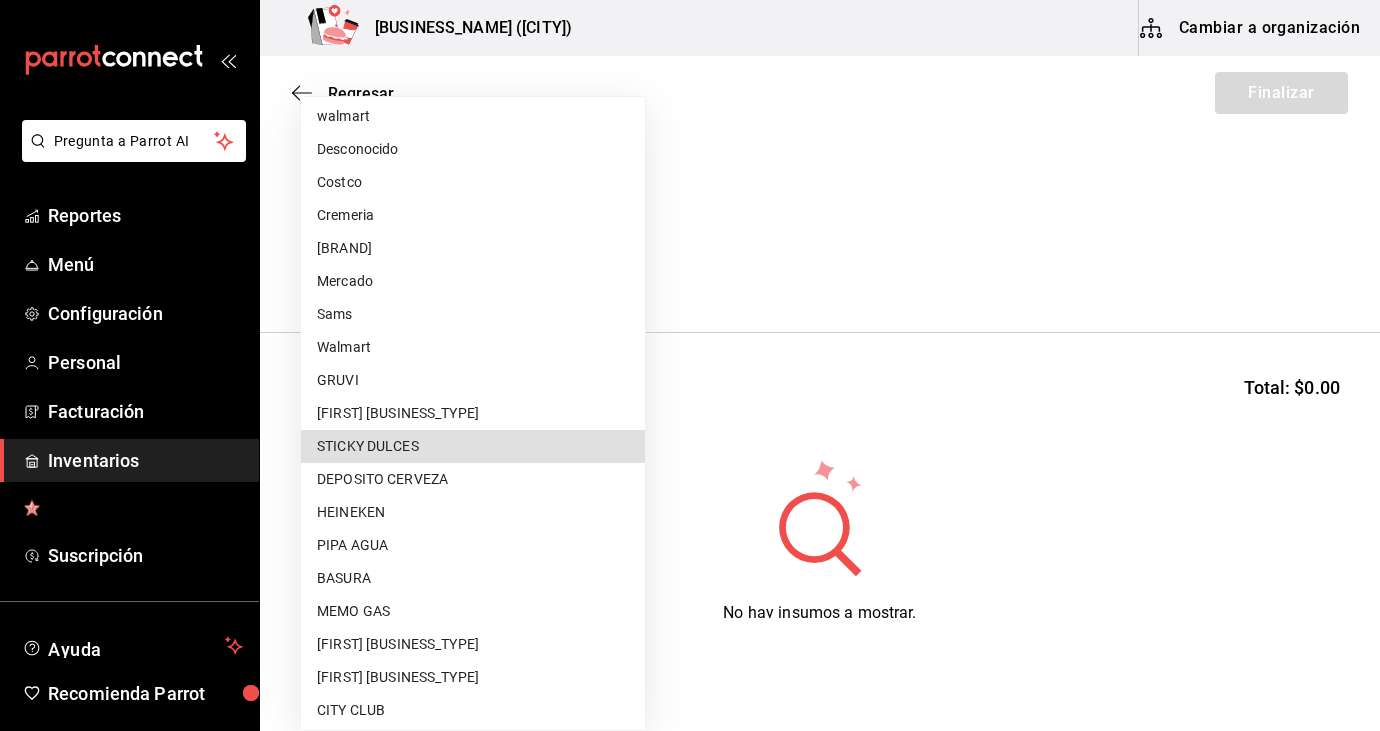 type 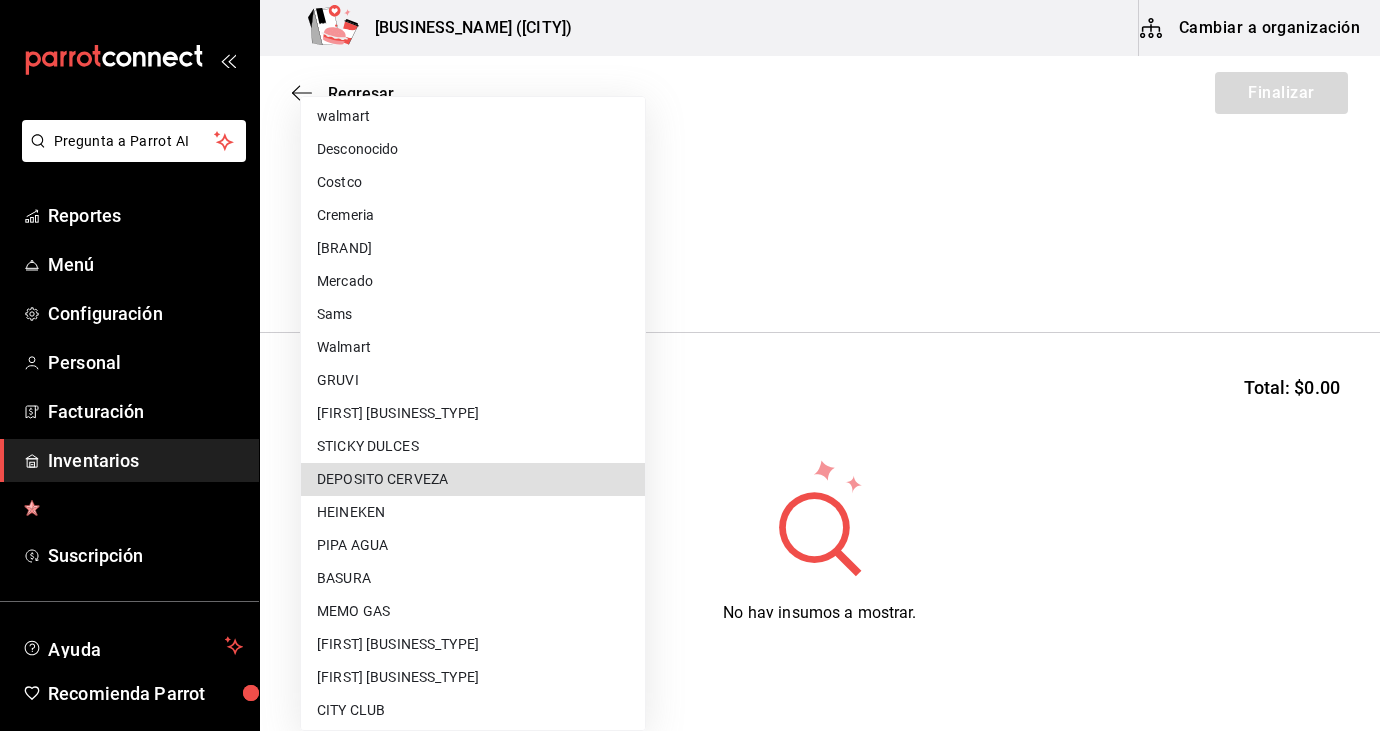 type 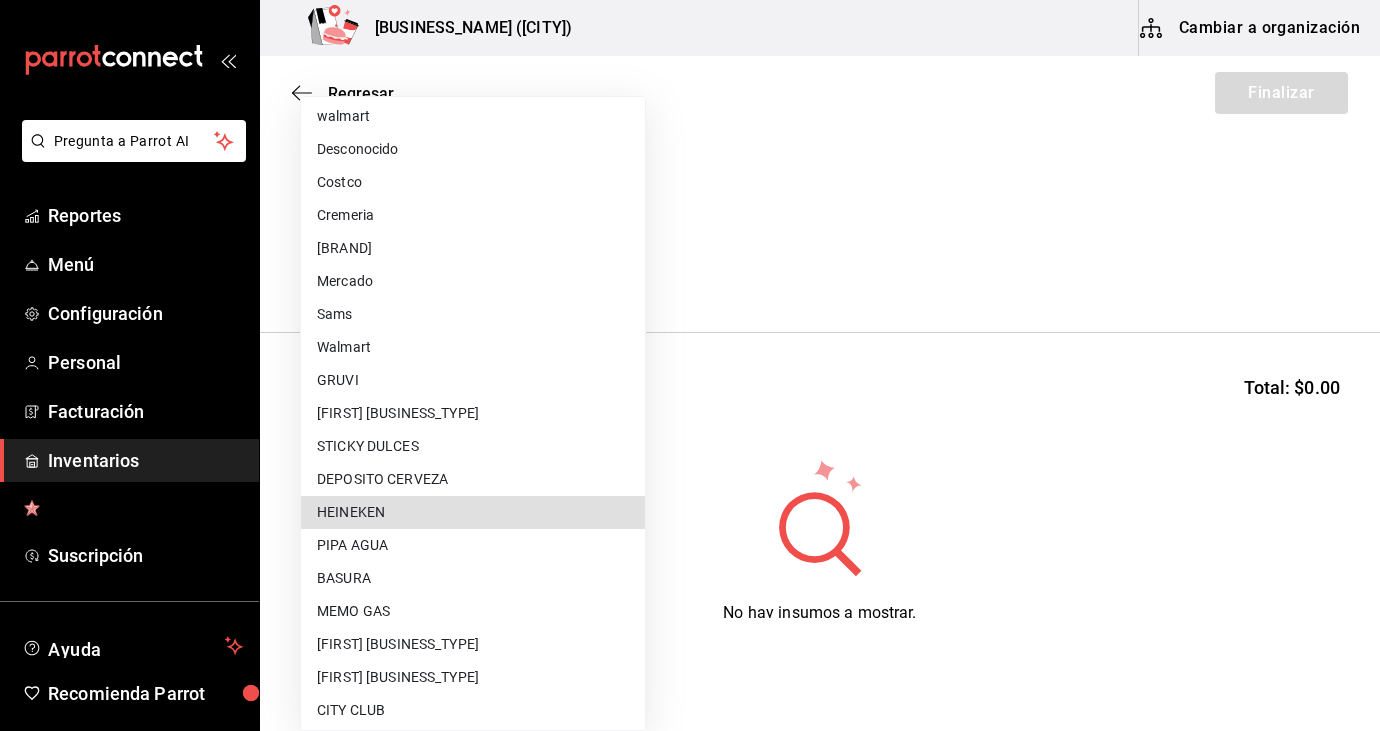 type 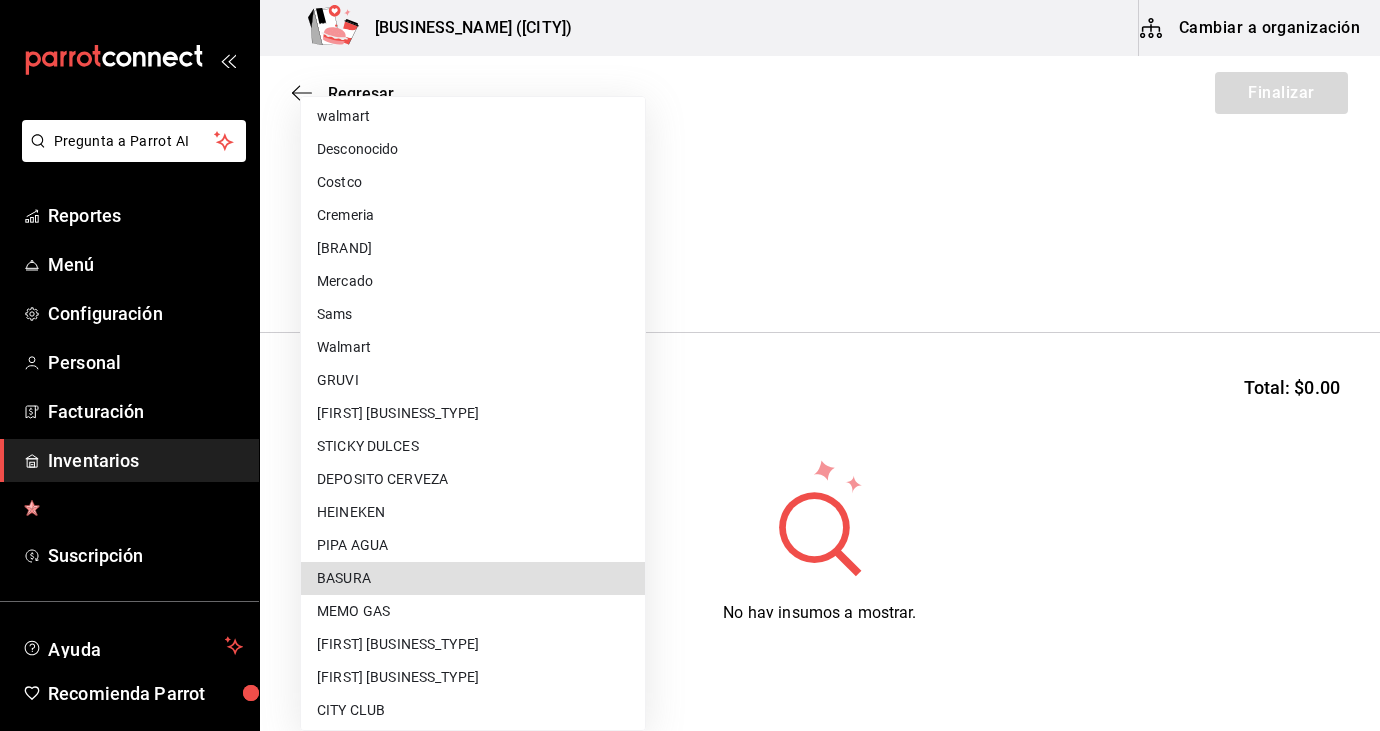 type 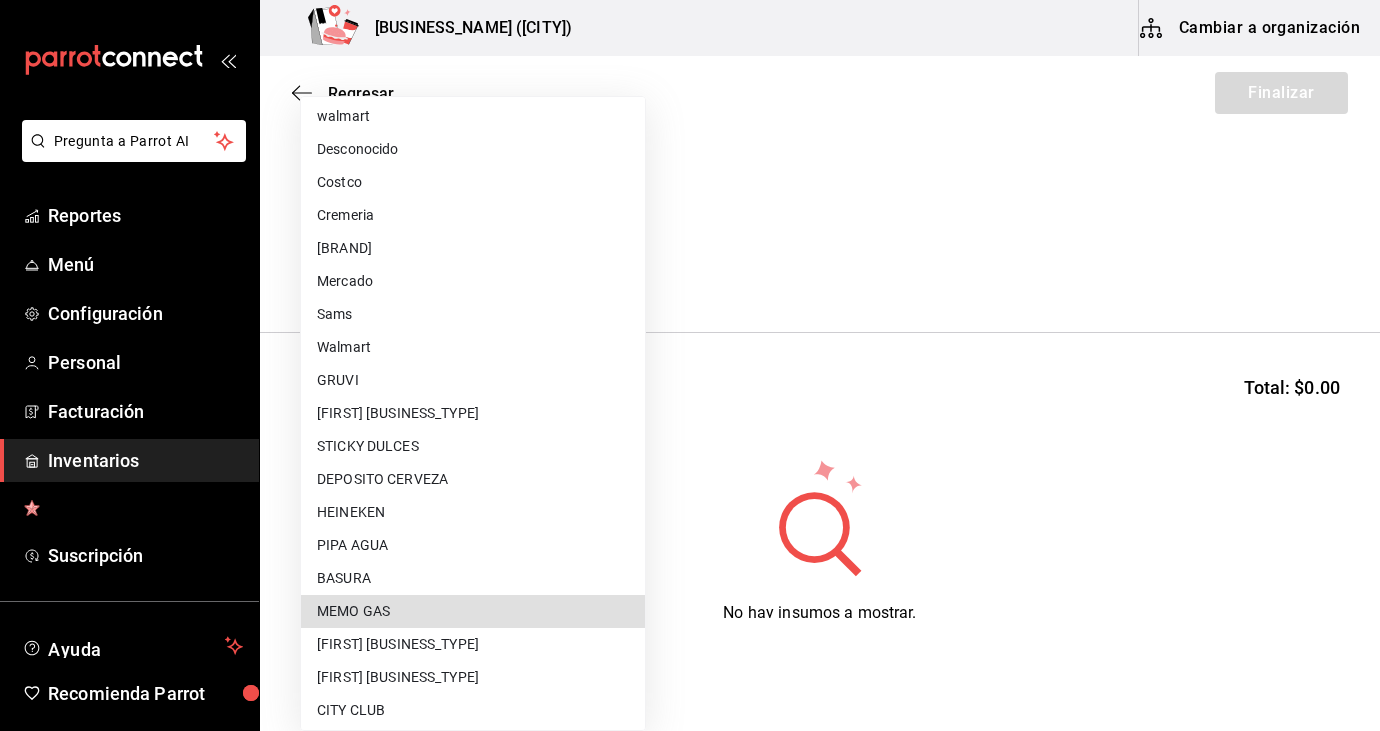 type 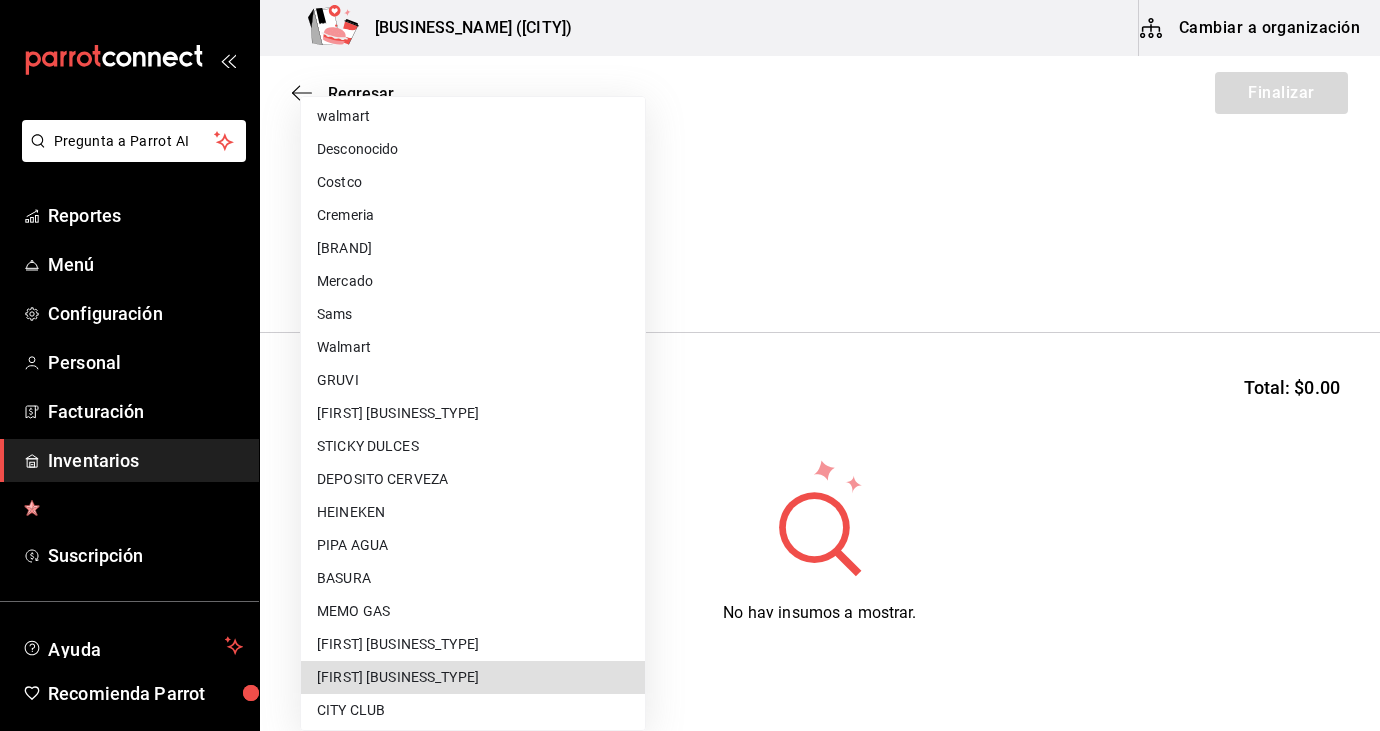 type 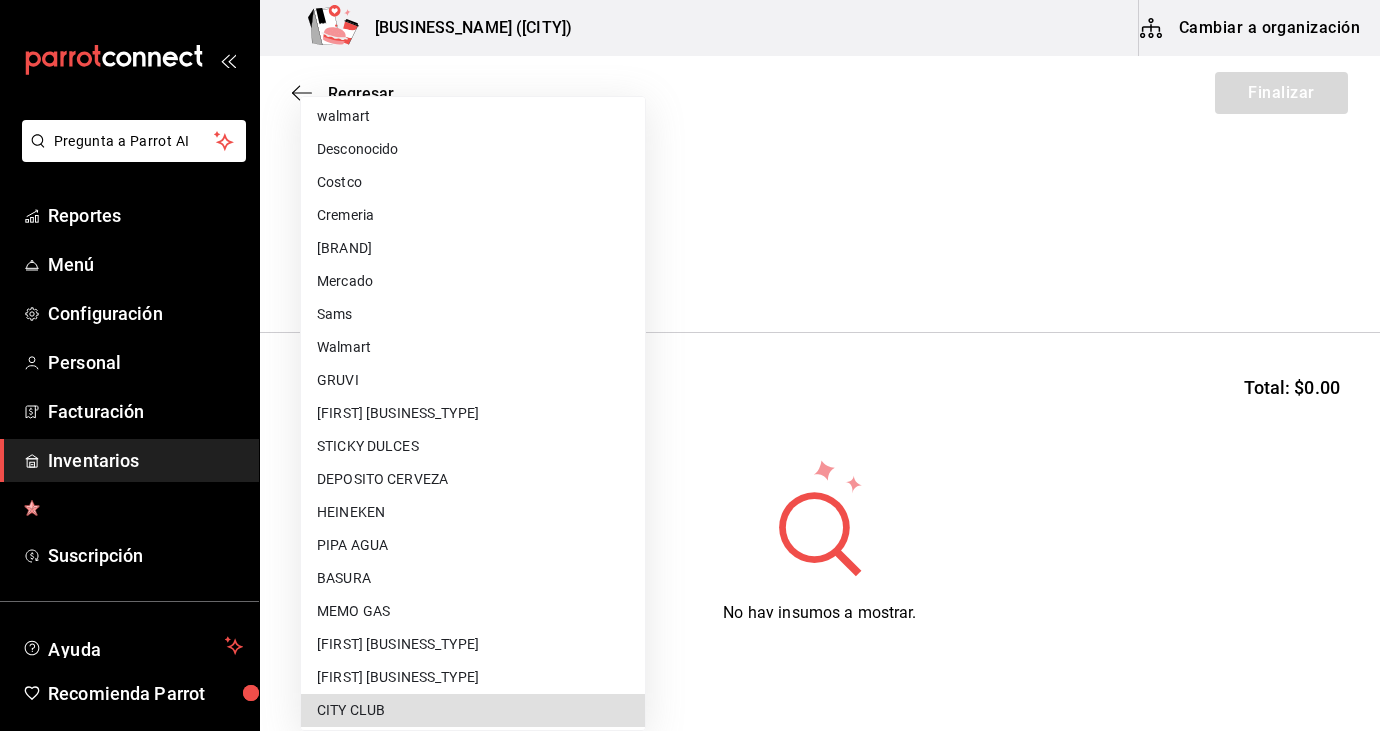 type 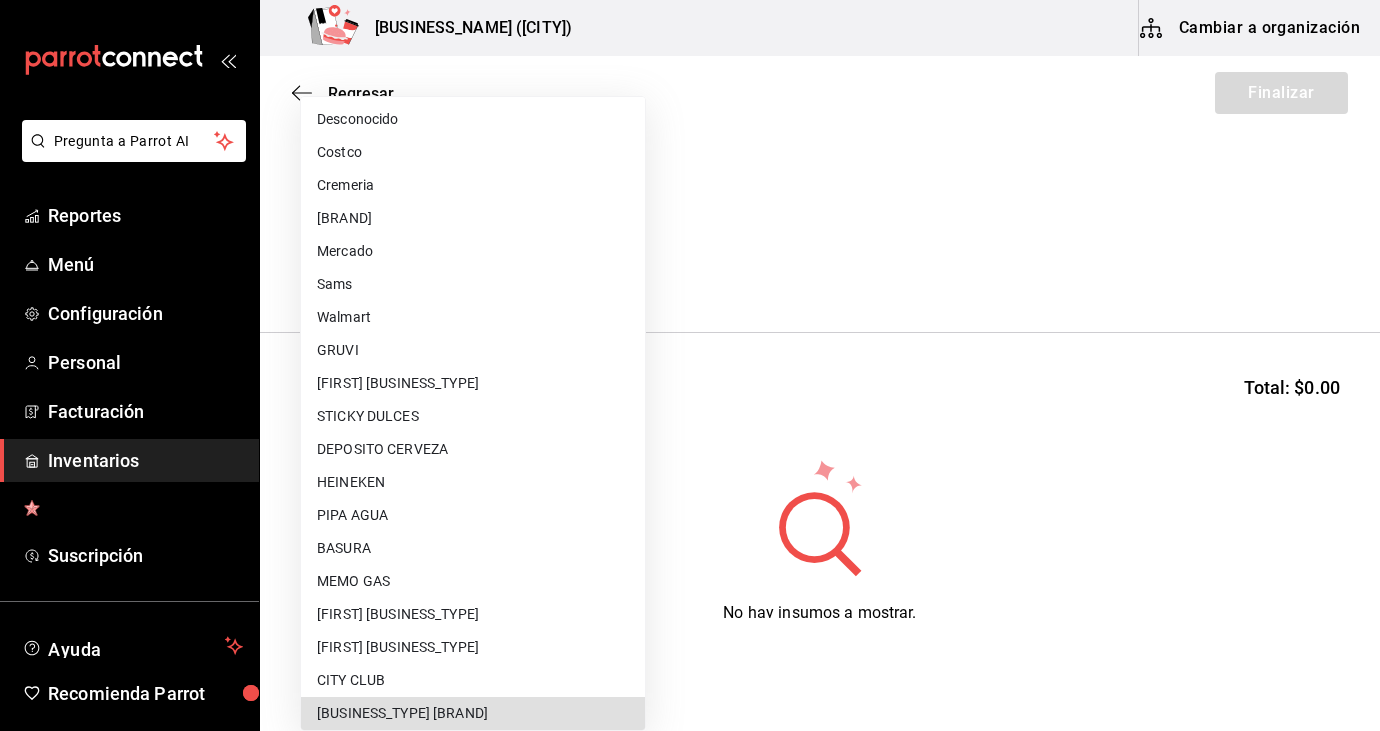 type 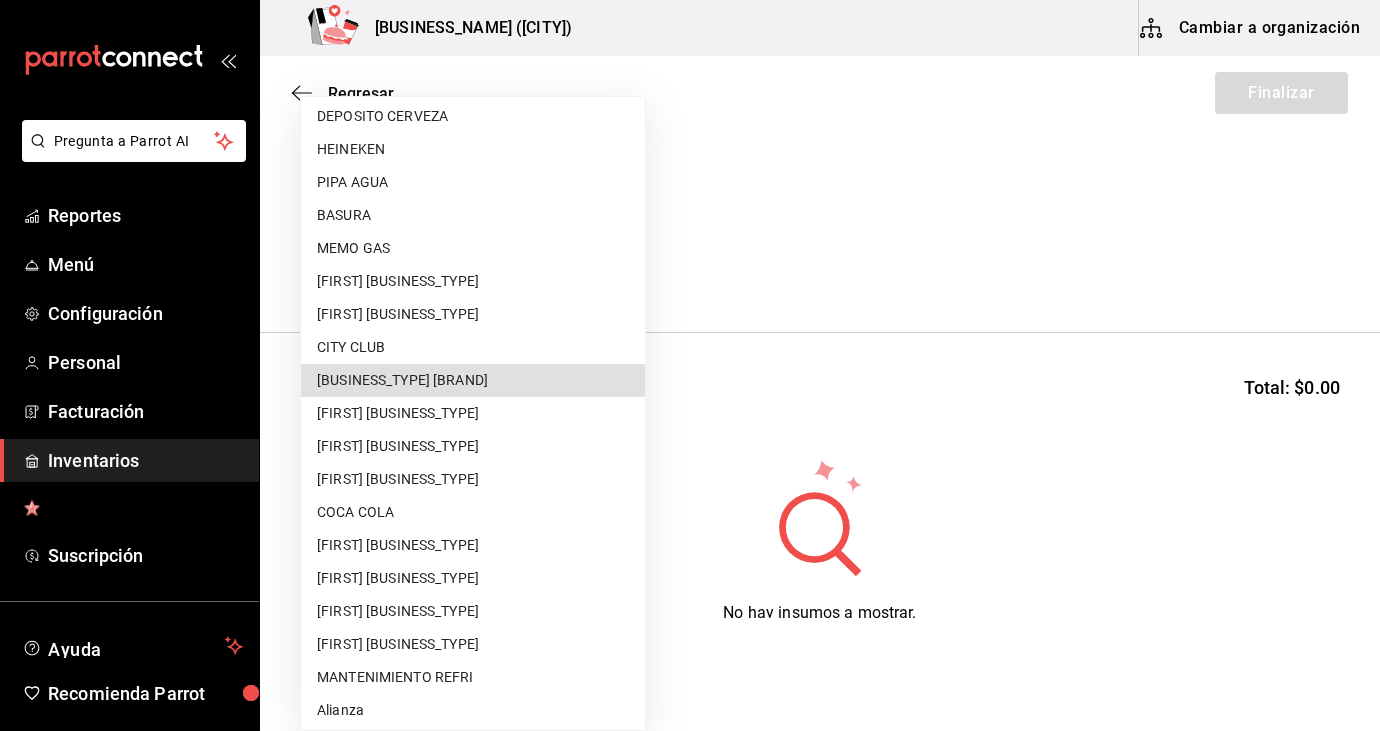 type 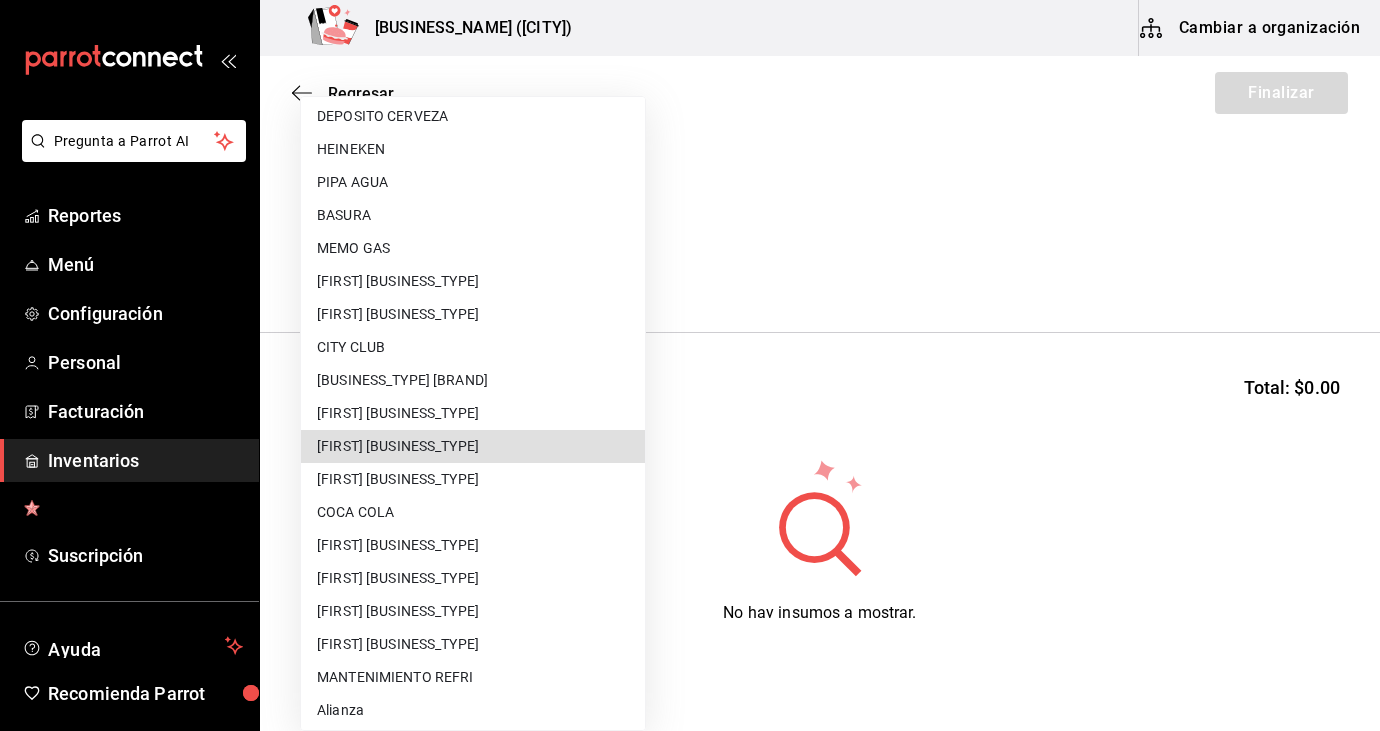 type 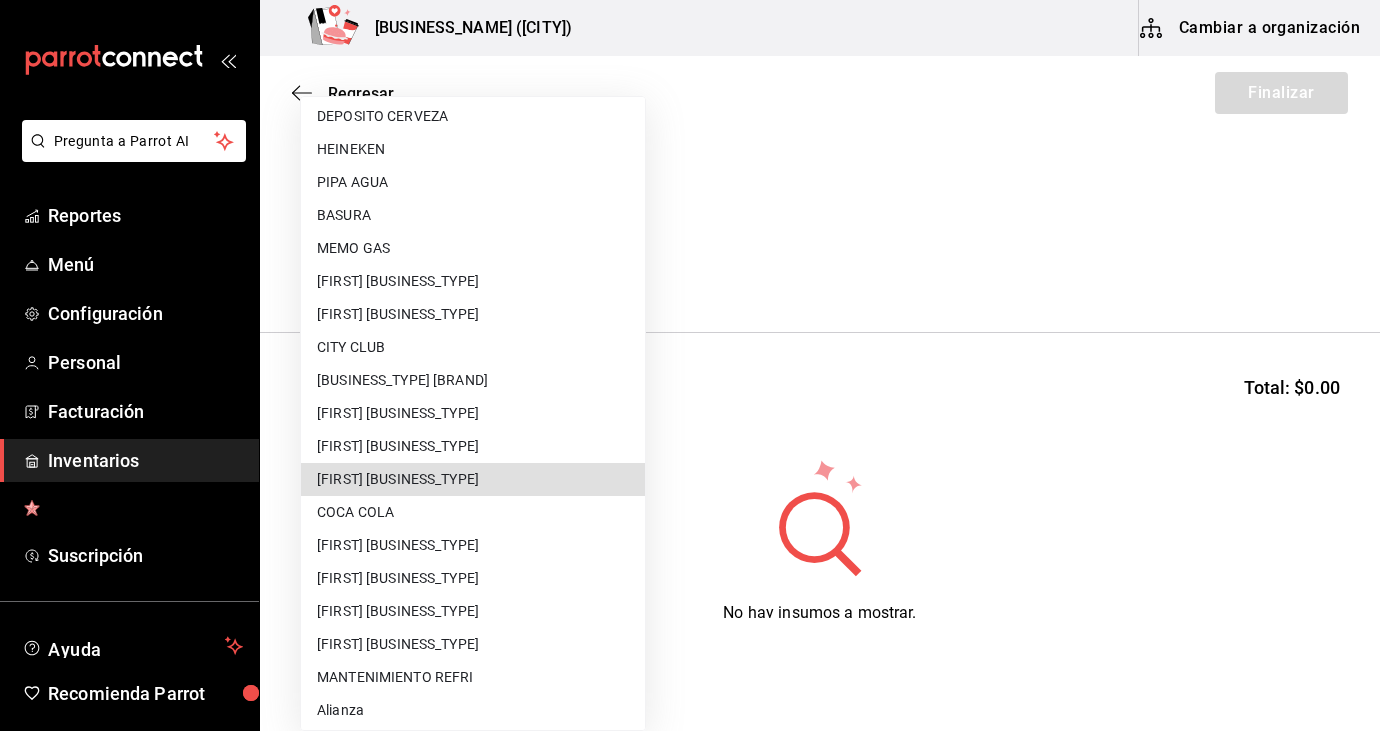 type 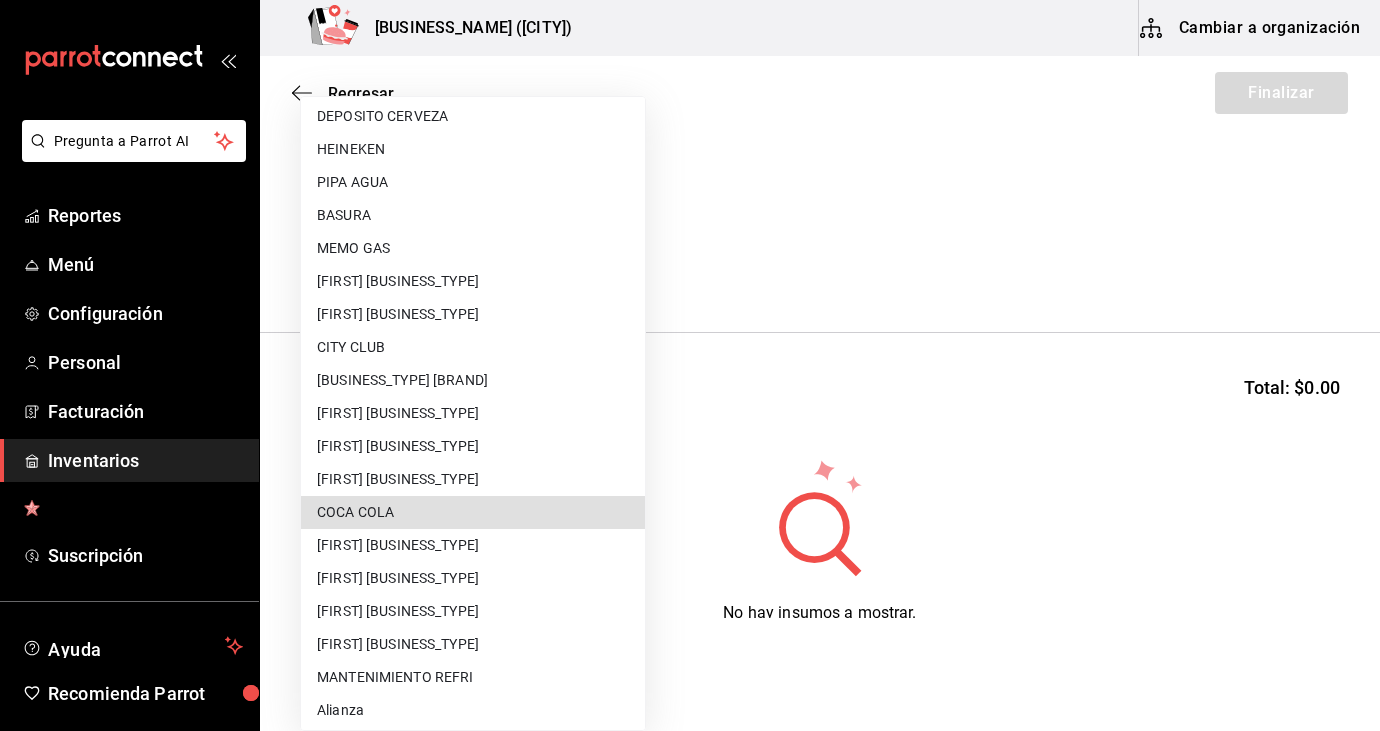 type 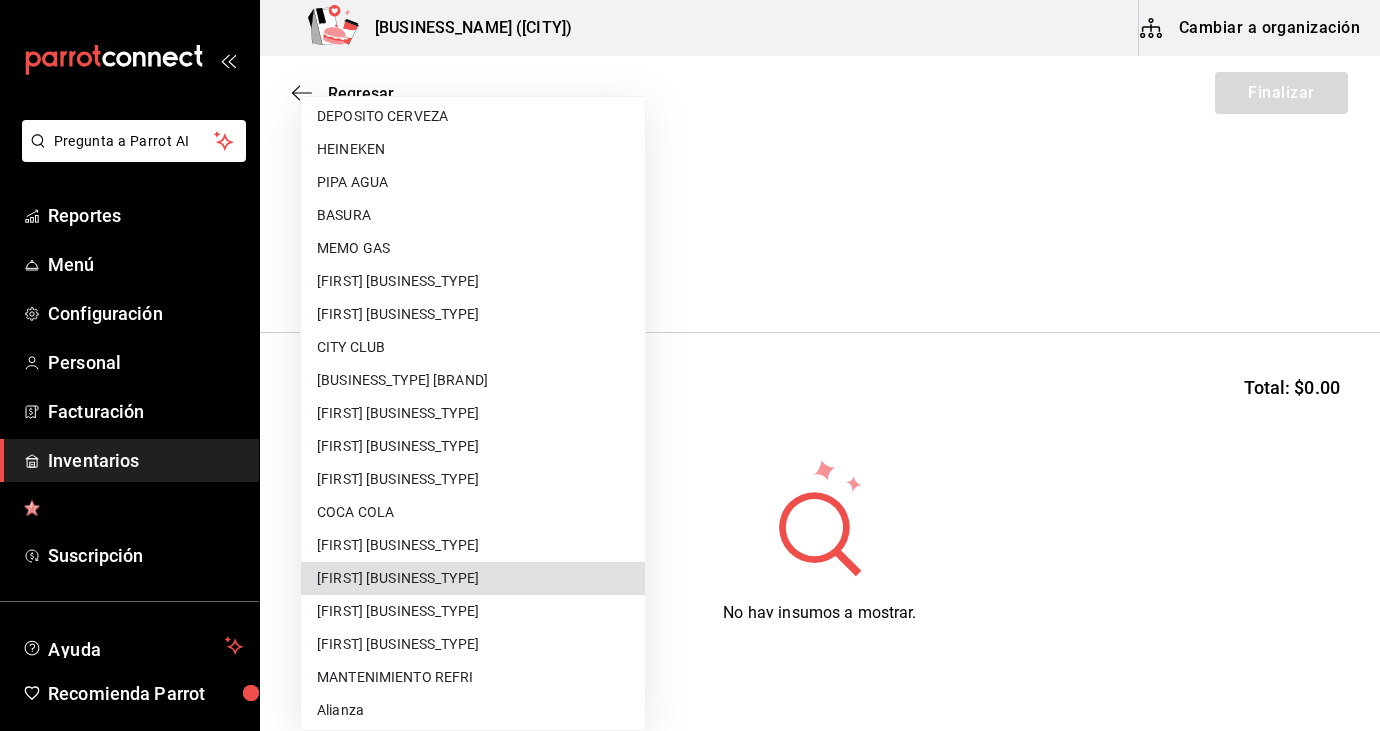 type 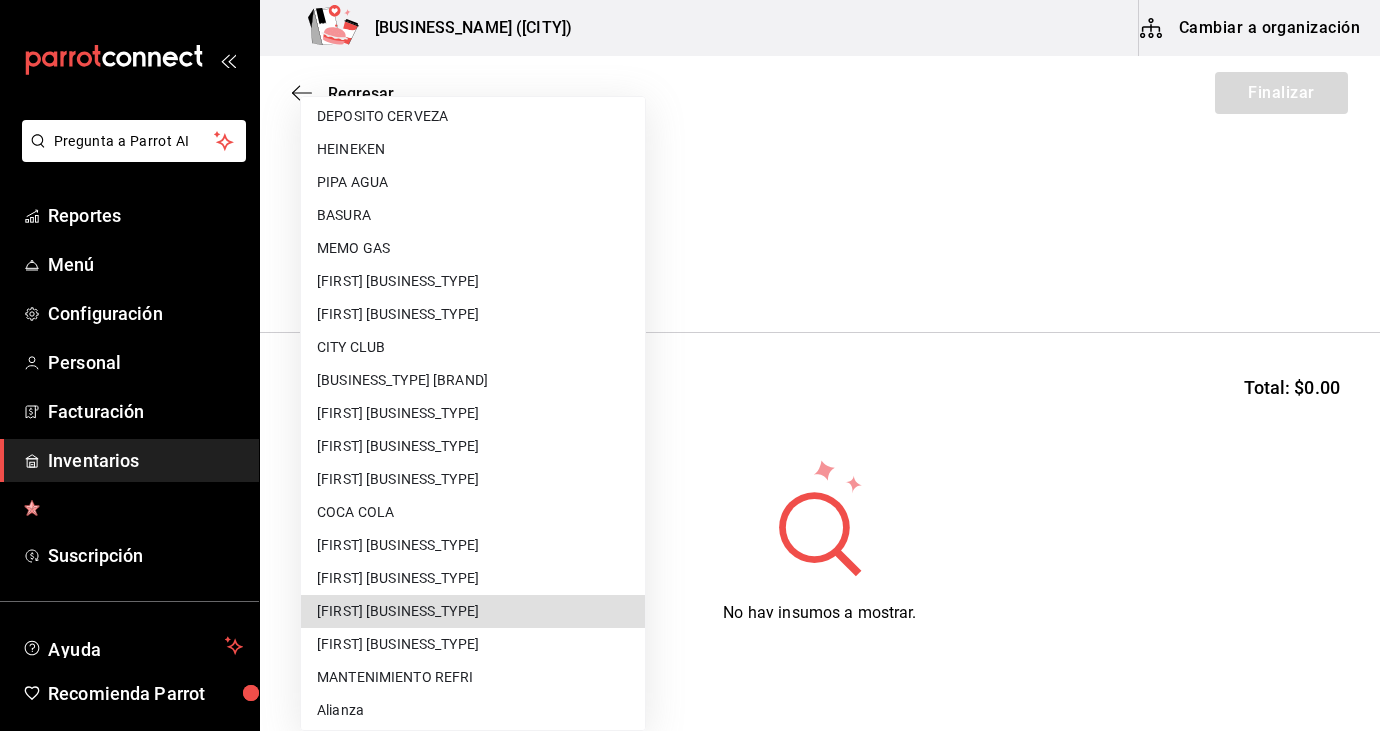 type 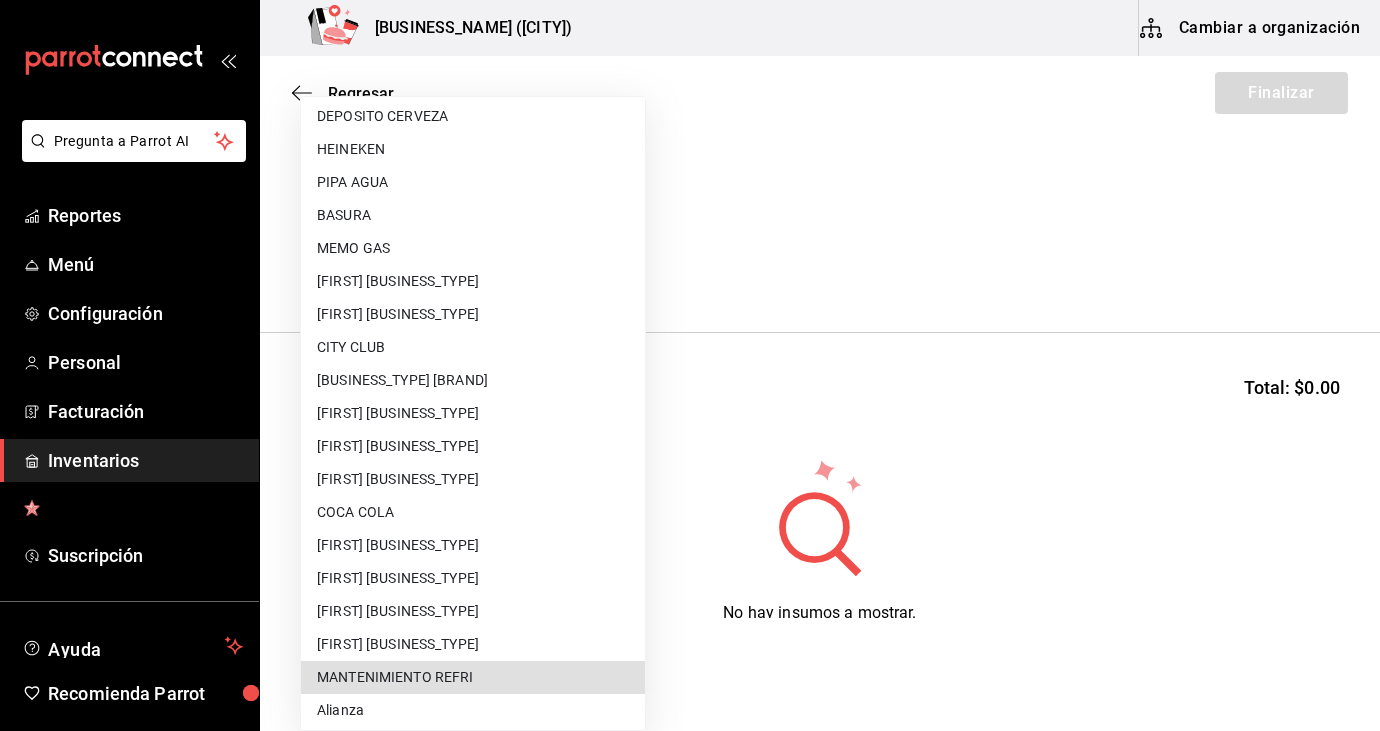 type 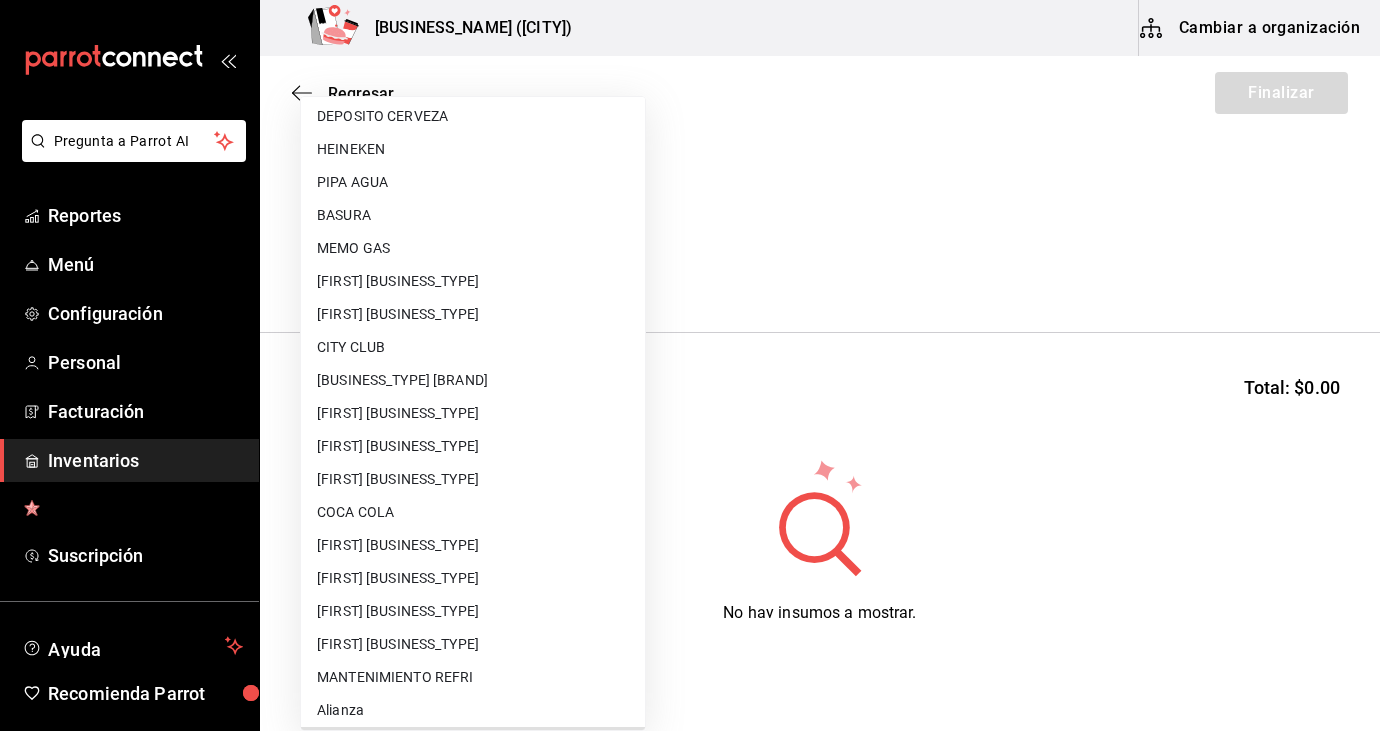 scroll, scrollTop: 728, scrollLeft: 0, axis: vertical 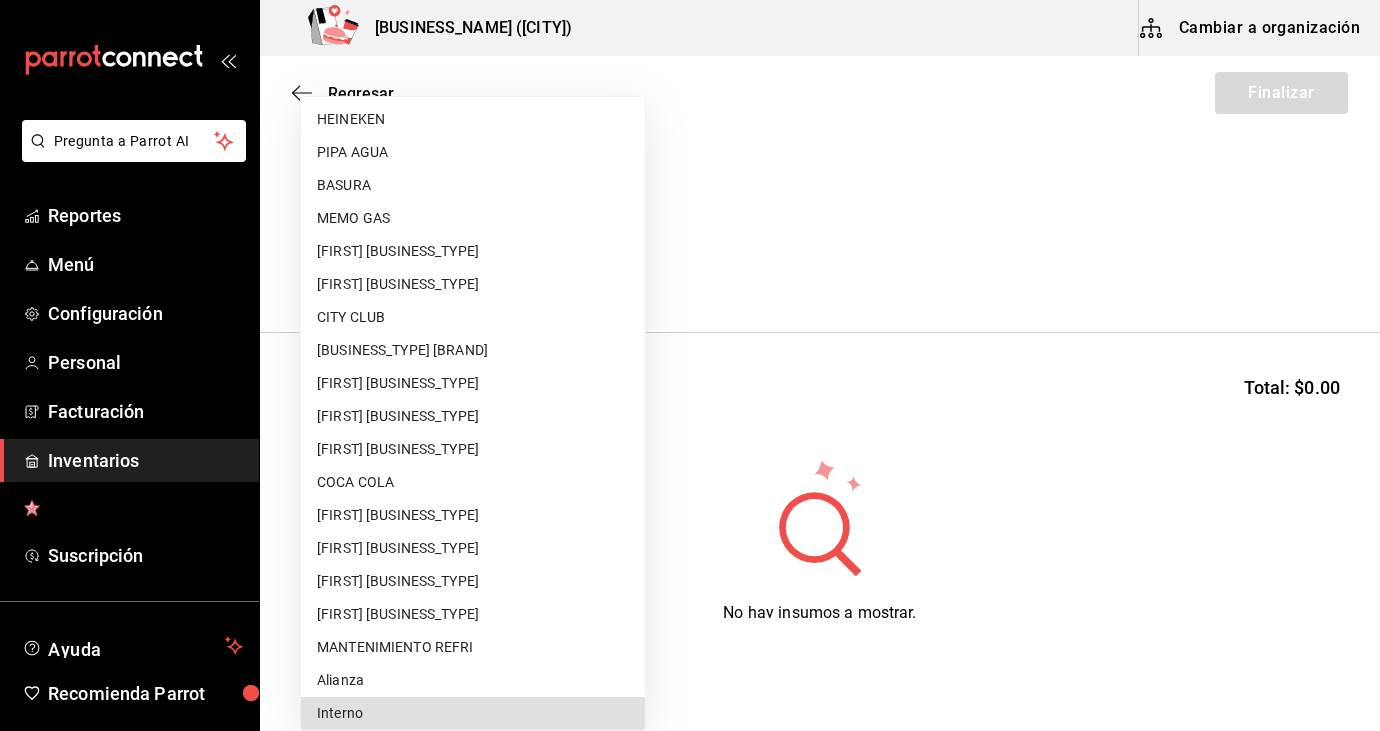type 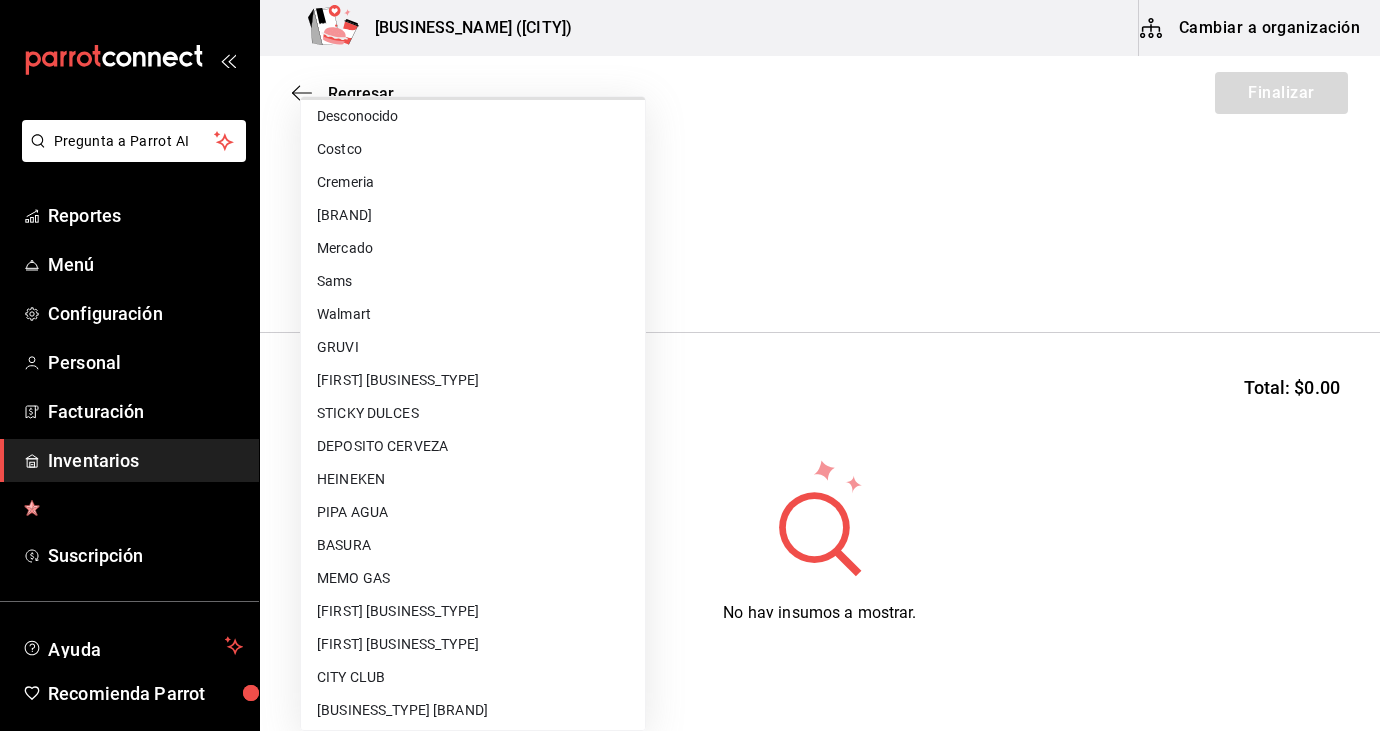 scroll, scrollTop: 5, scrollLeft: 0, axis: vertical 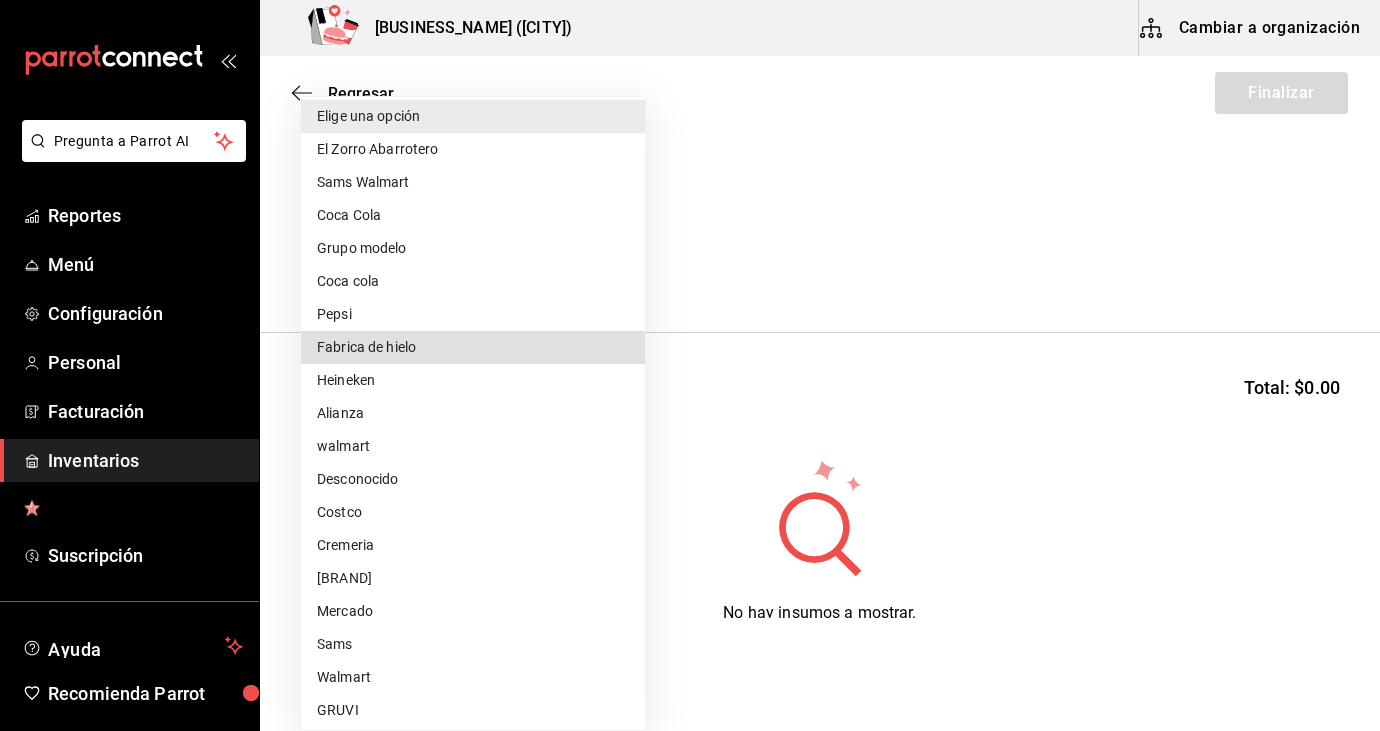 type on "[UUID]" 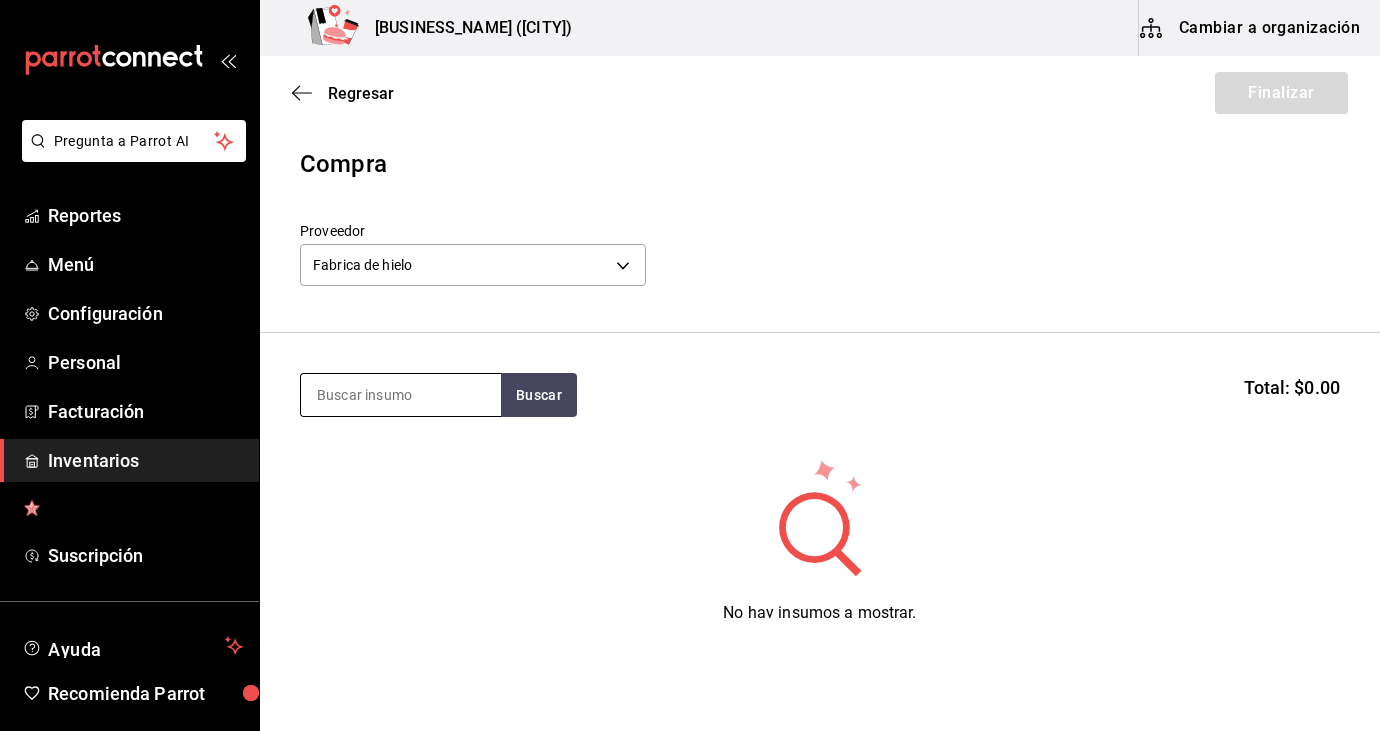 click at bounding box center (401, 395) 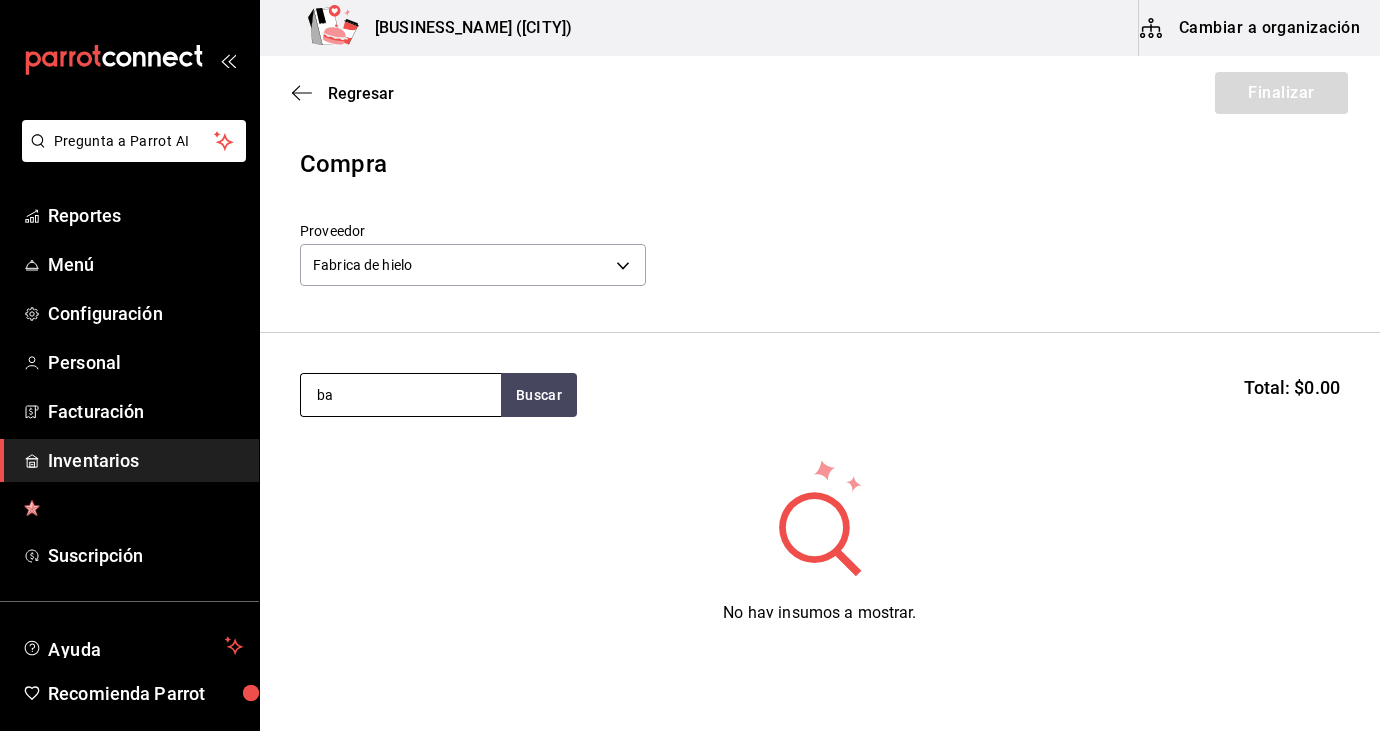 type on "b" 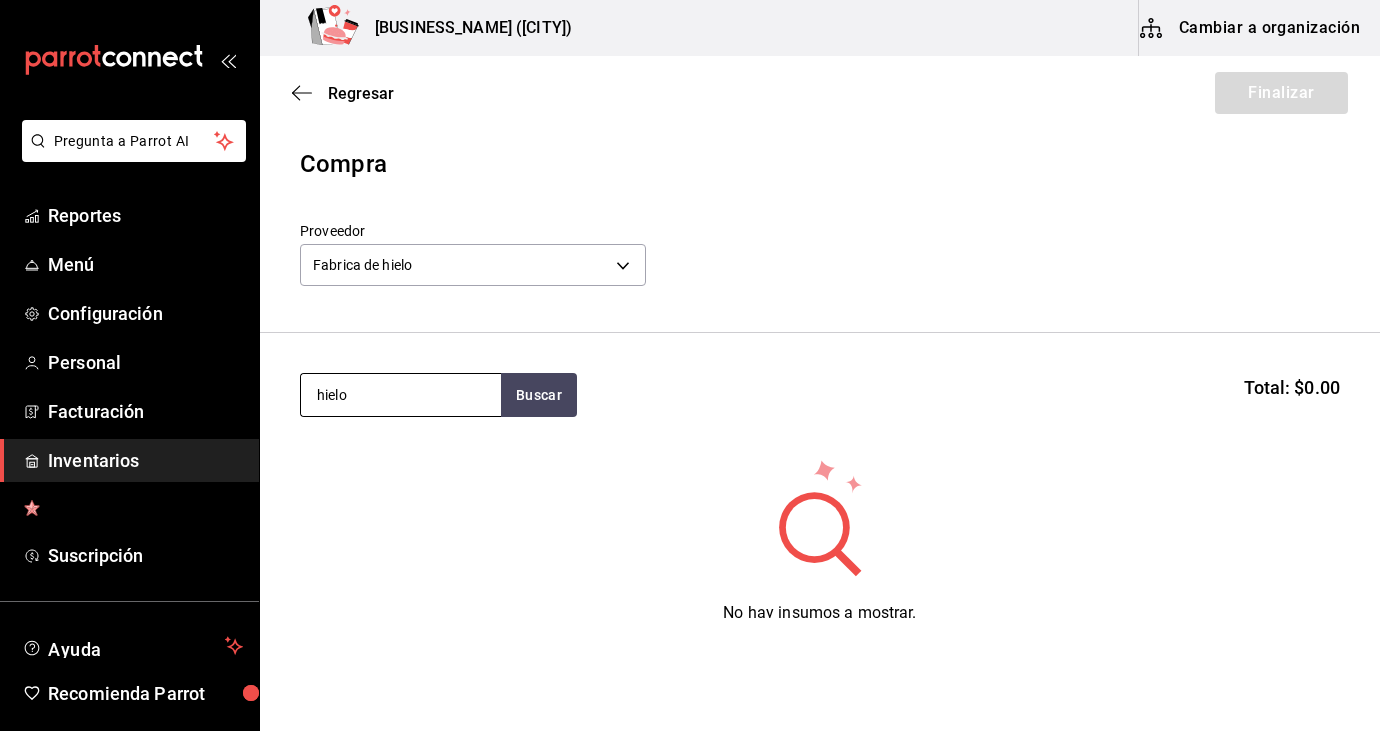 type on "hielo" 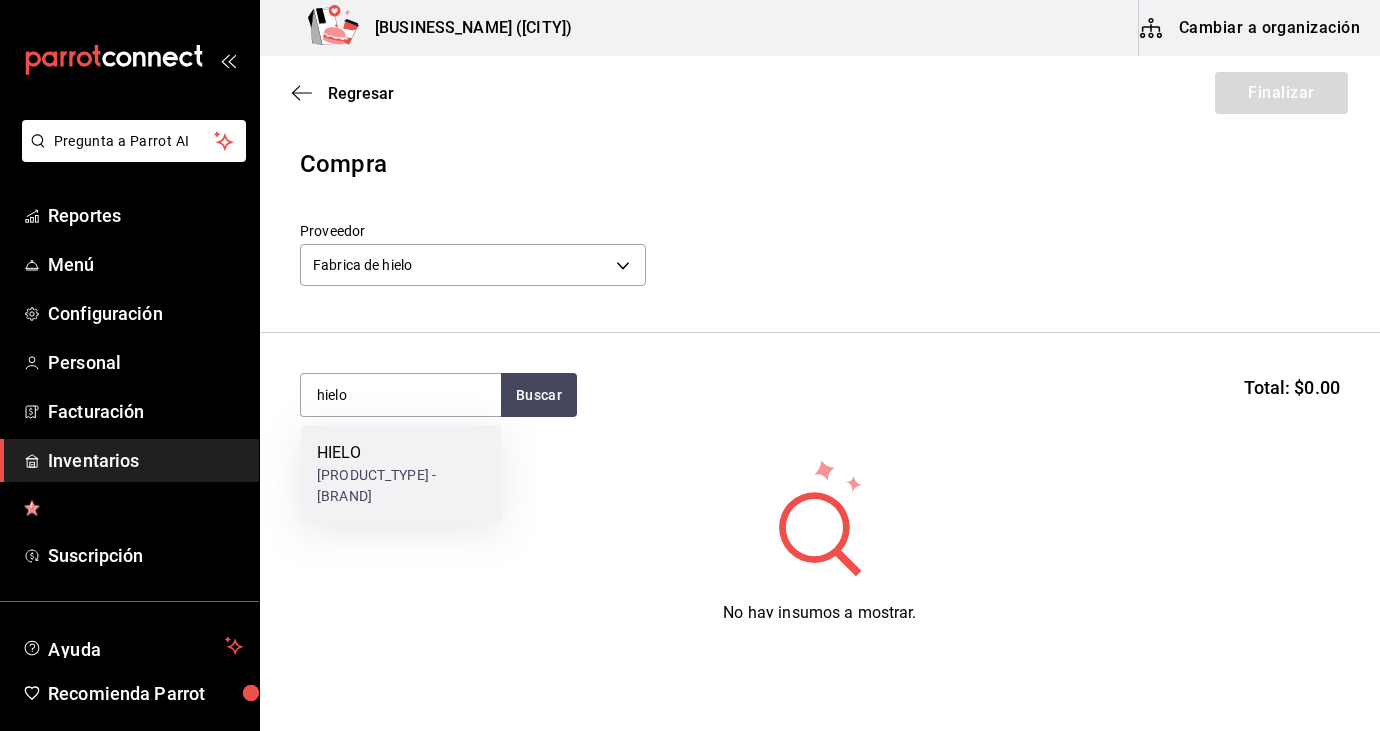 click on "[PRODUCT_TYPE] - [BRAND]" at bounding box center (401, 486) 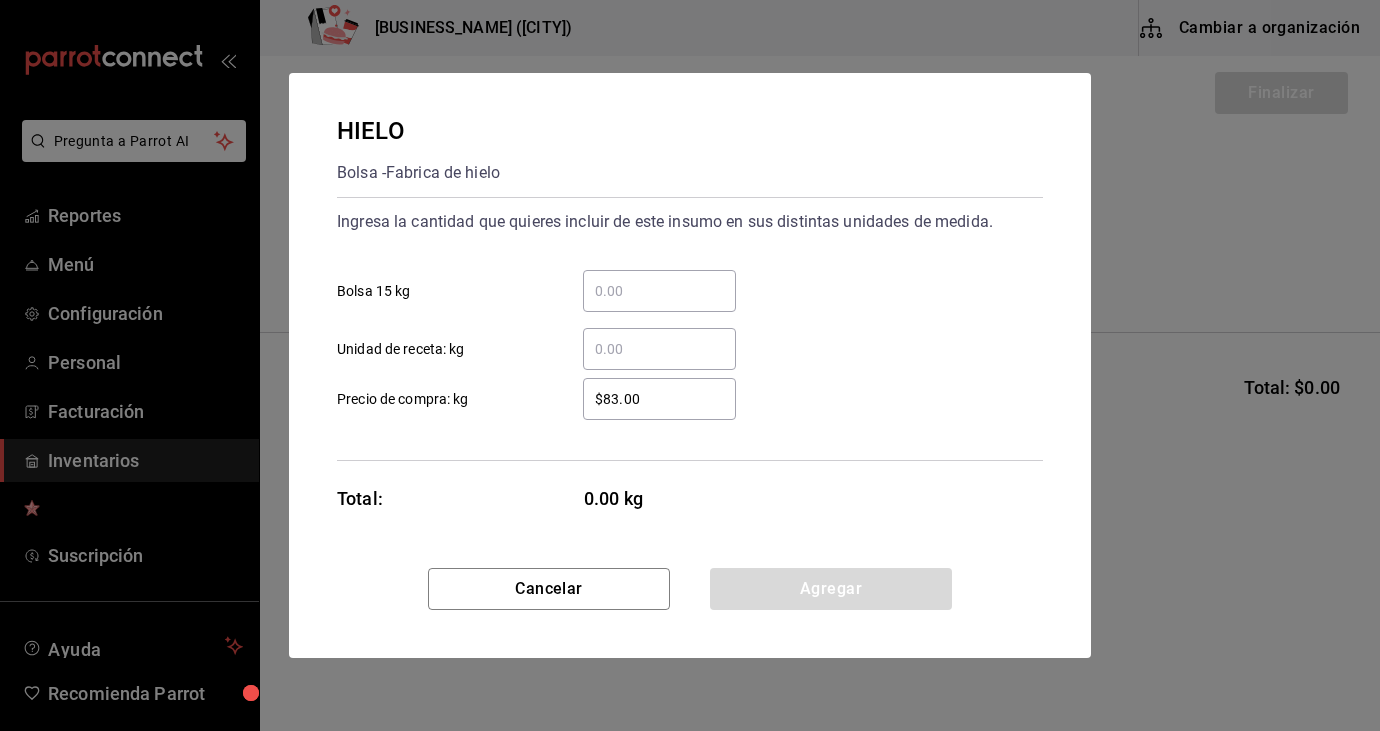 click on "​ [PRODUCT_TYPE]" at bounding box center (659, 291) 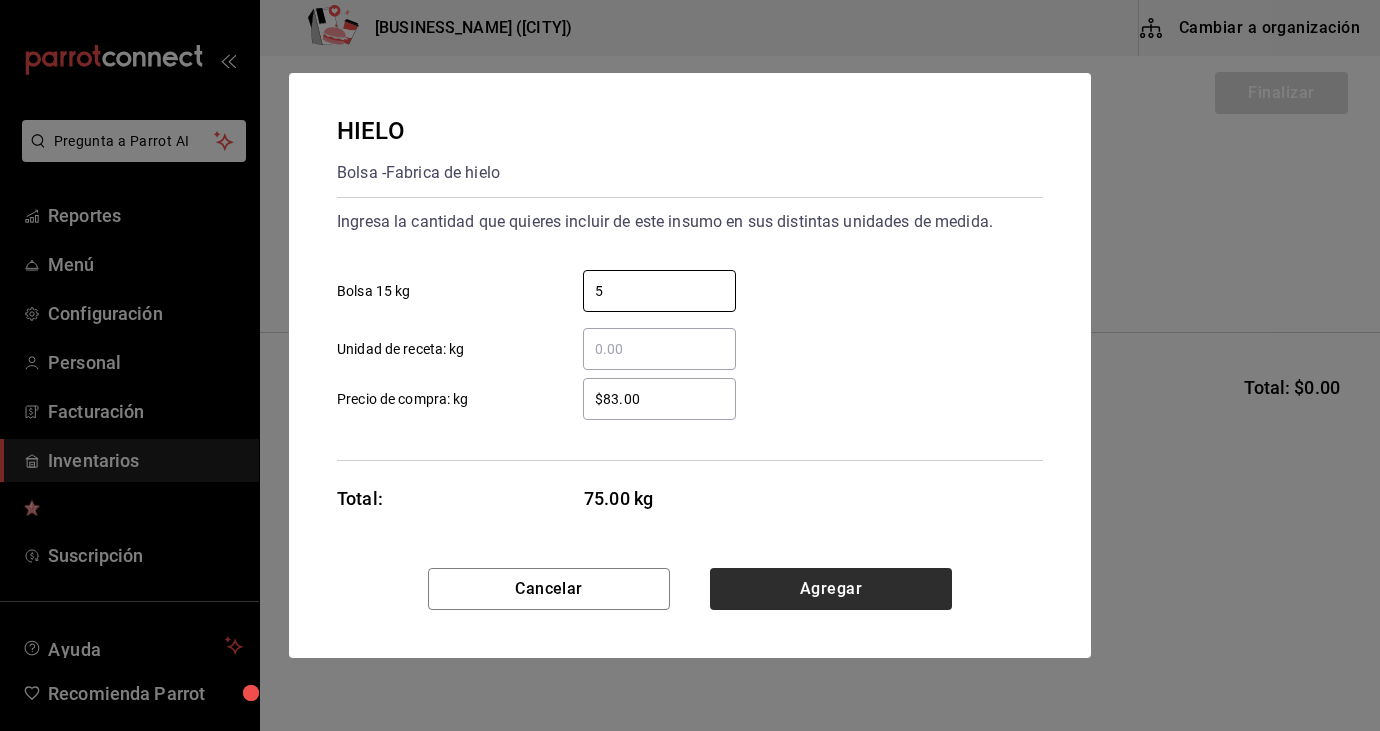 type on "5" 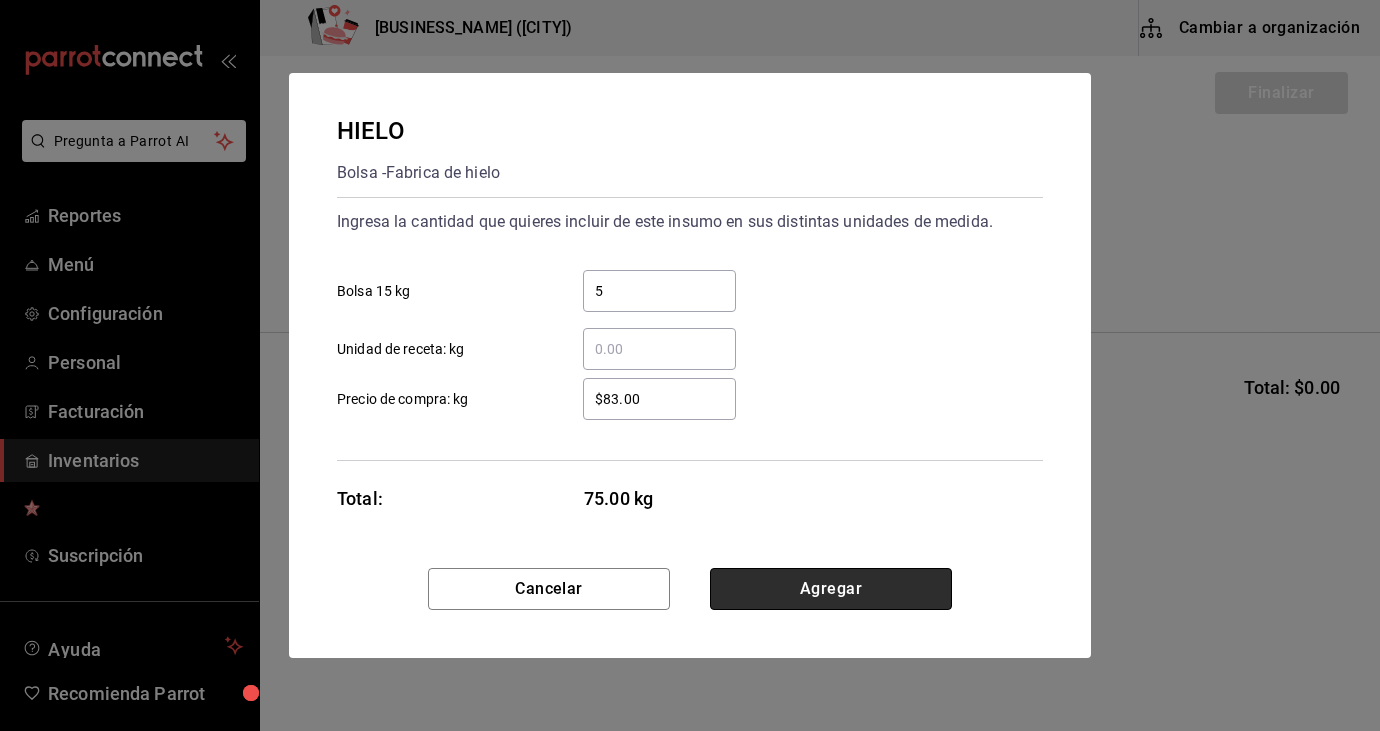 click on "Agregar" at bounding box center (831, 589) 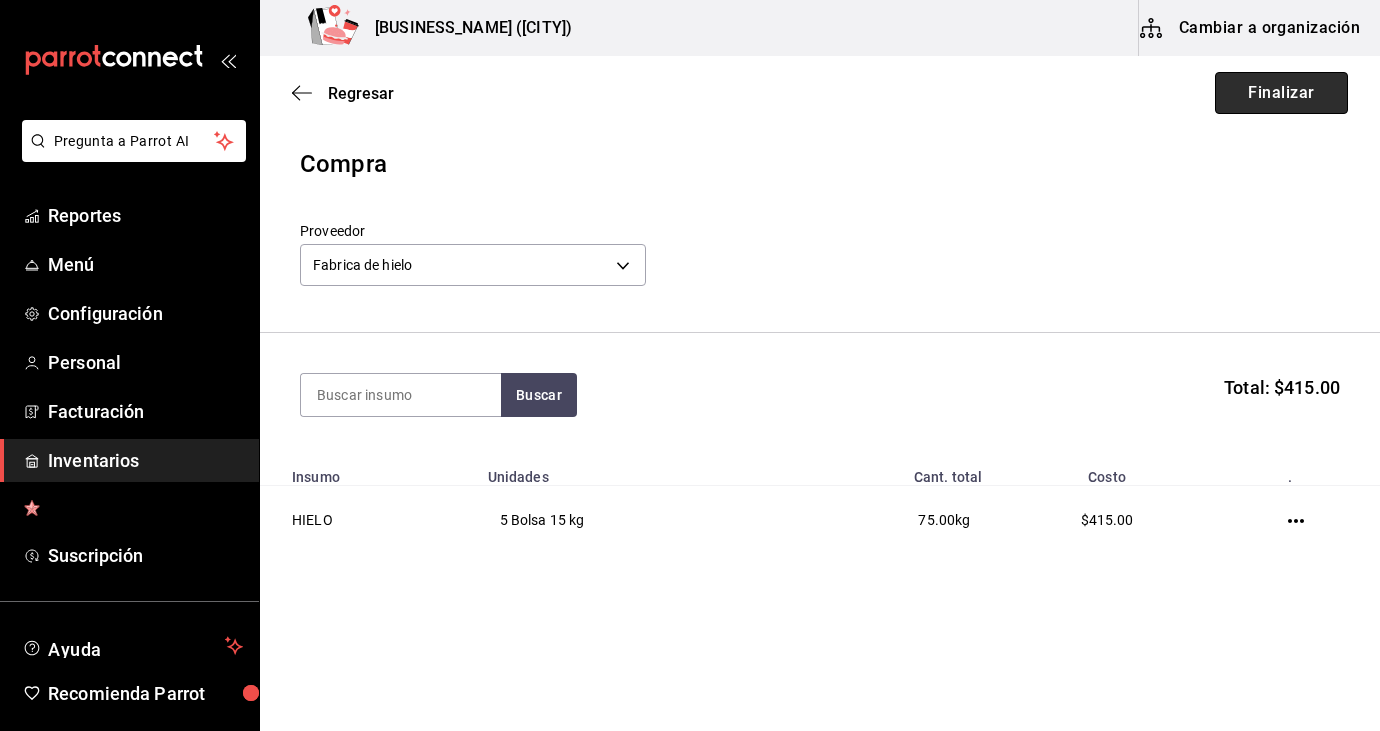 click on "Finalizar" at bounding box center (1281, 93) 